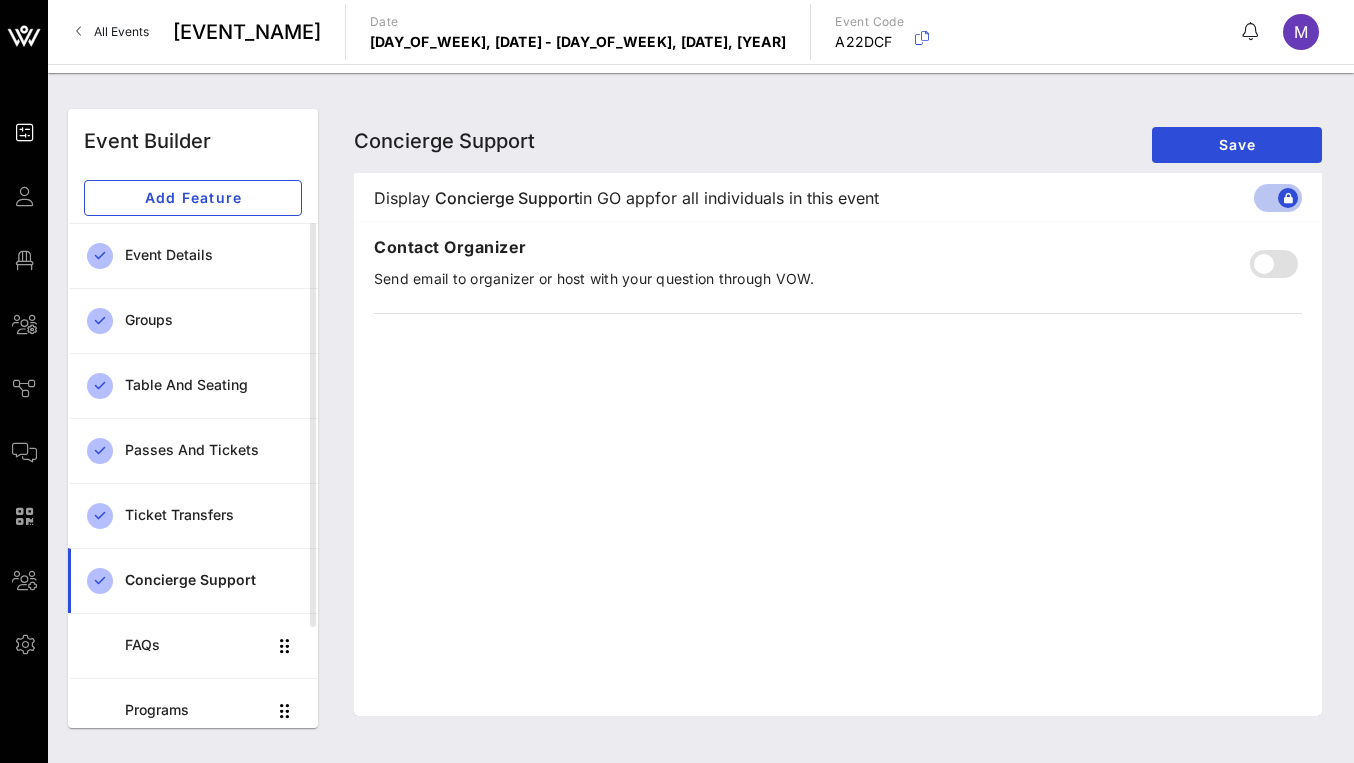 scroll, scrollTop: 0, scrollLeft: 0, axis: both 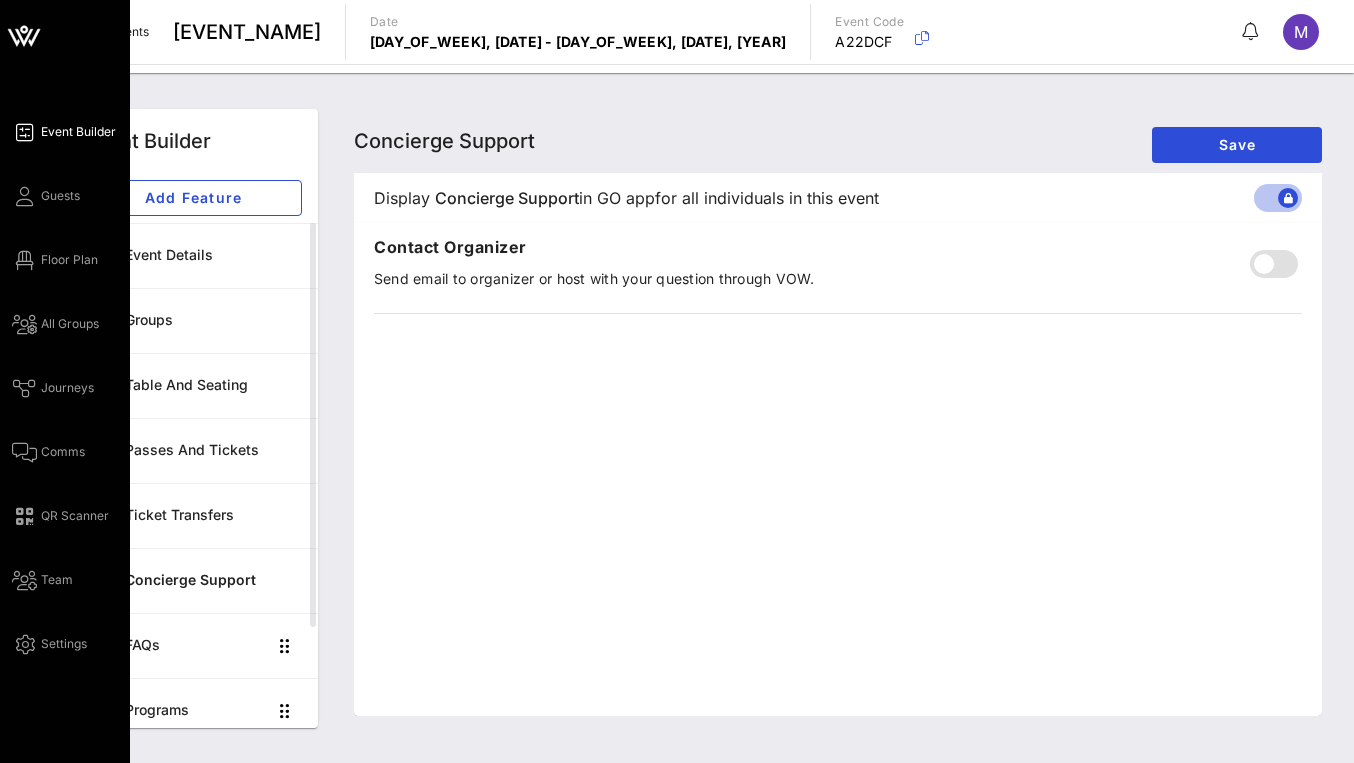 click on "Event Builder" at bounding box center [64, 132] 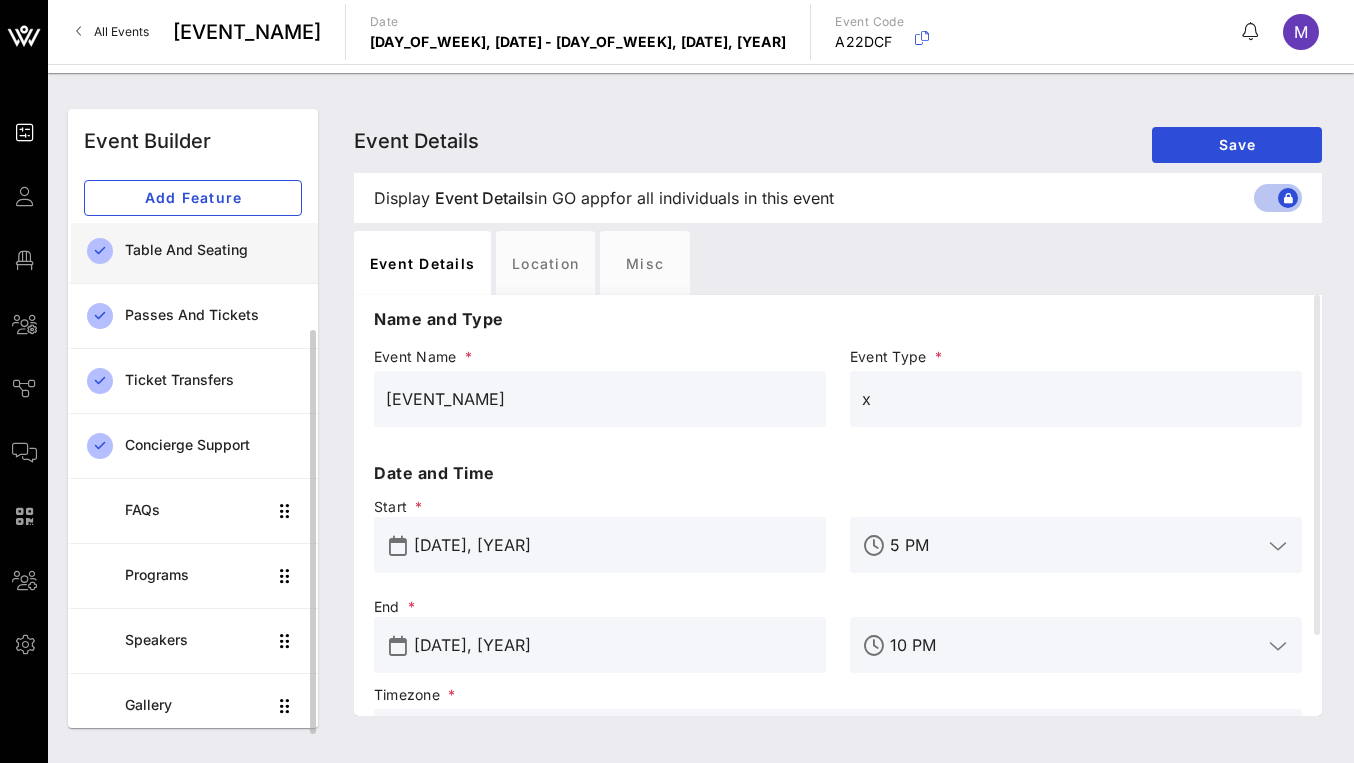 scroll, scrollTop: 137, scrollLeft: 0, axis: vertical 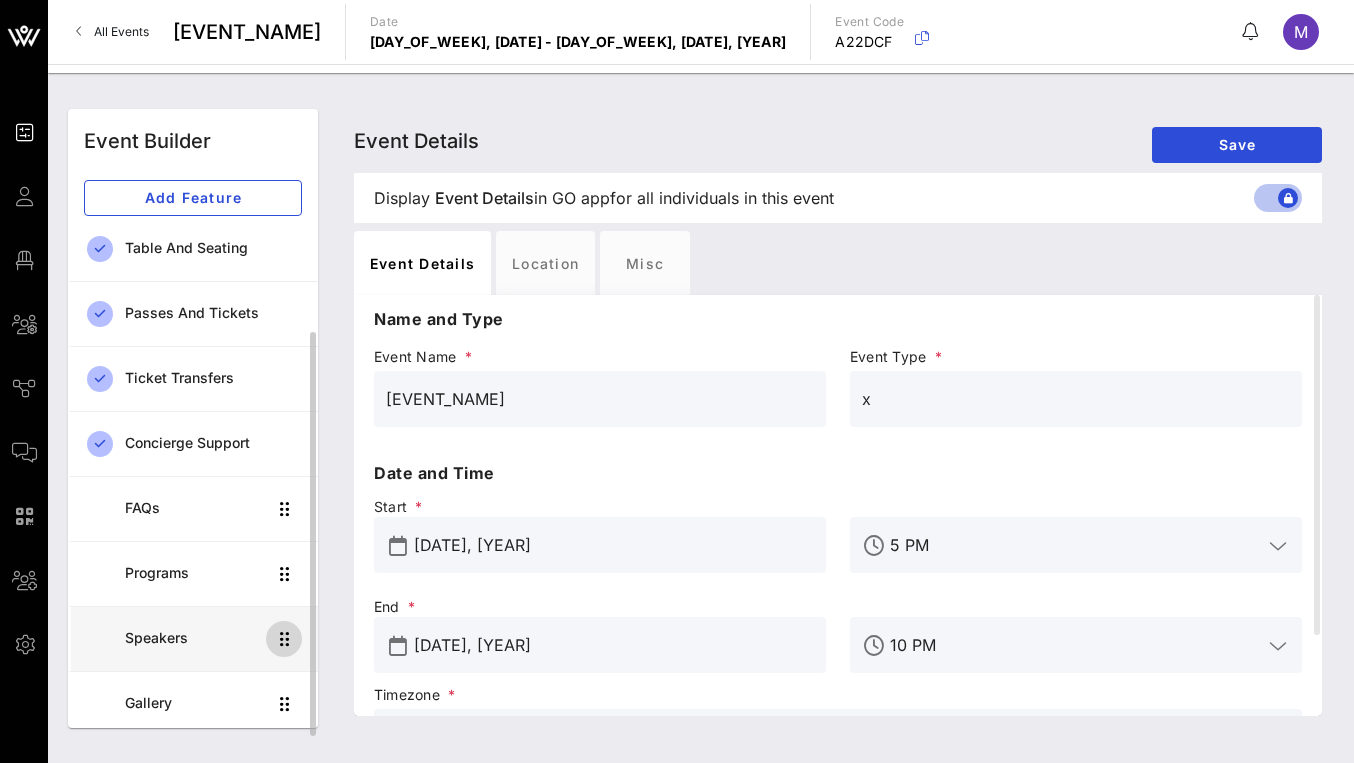 click at bounding box center [284, 639] 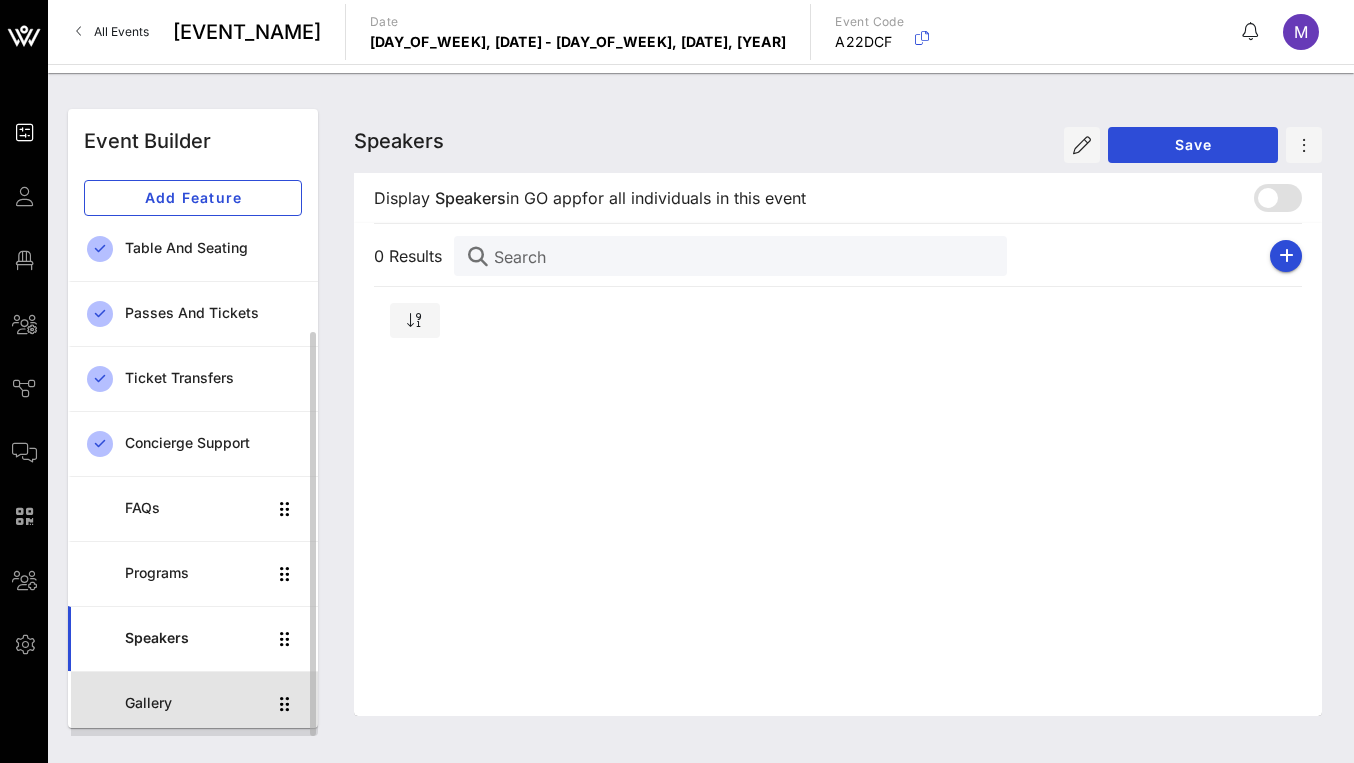 click on "Gallery" at bounding box center (195, 703) 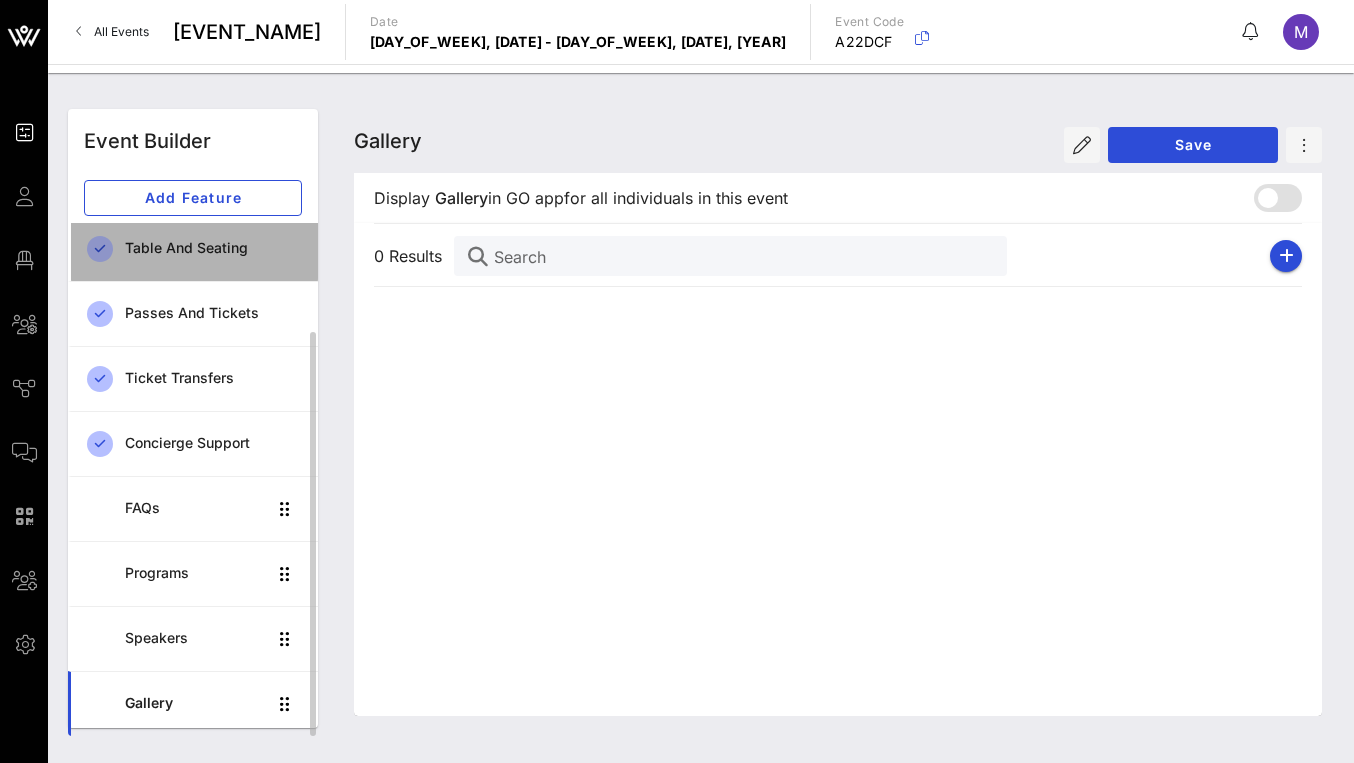 click on "Table and Seating" at bounding box center (213, 248) 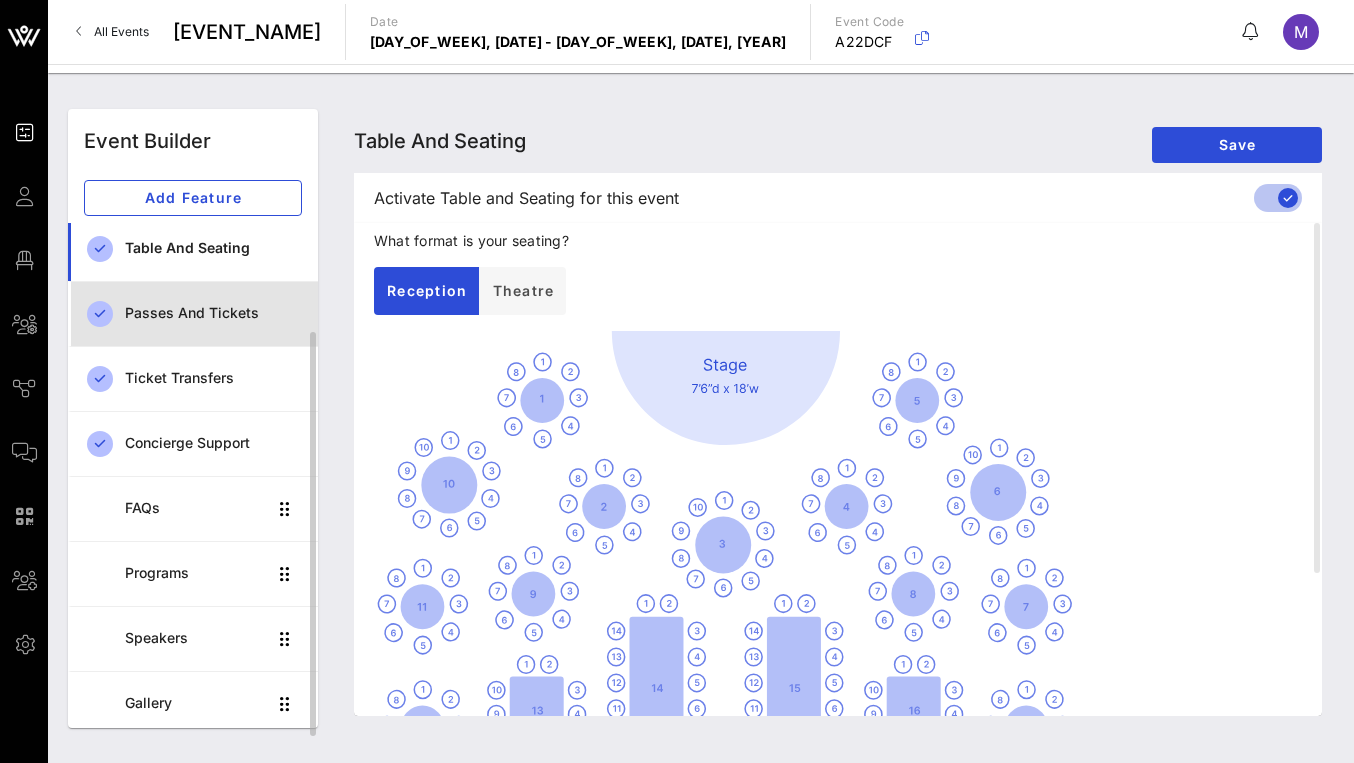 click on "Passes and Tickets" at bounding box center (213, 313) 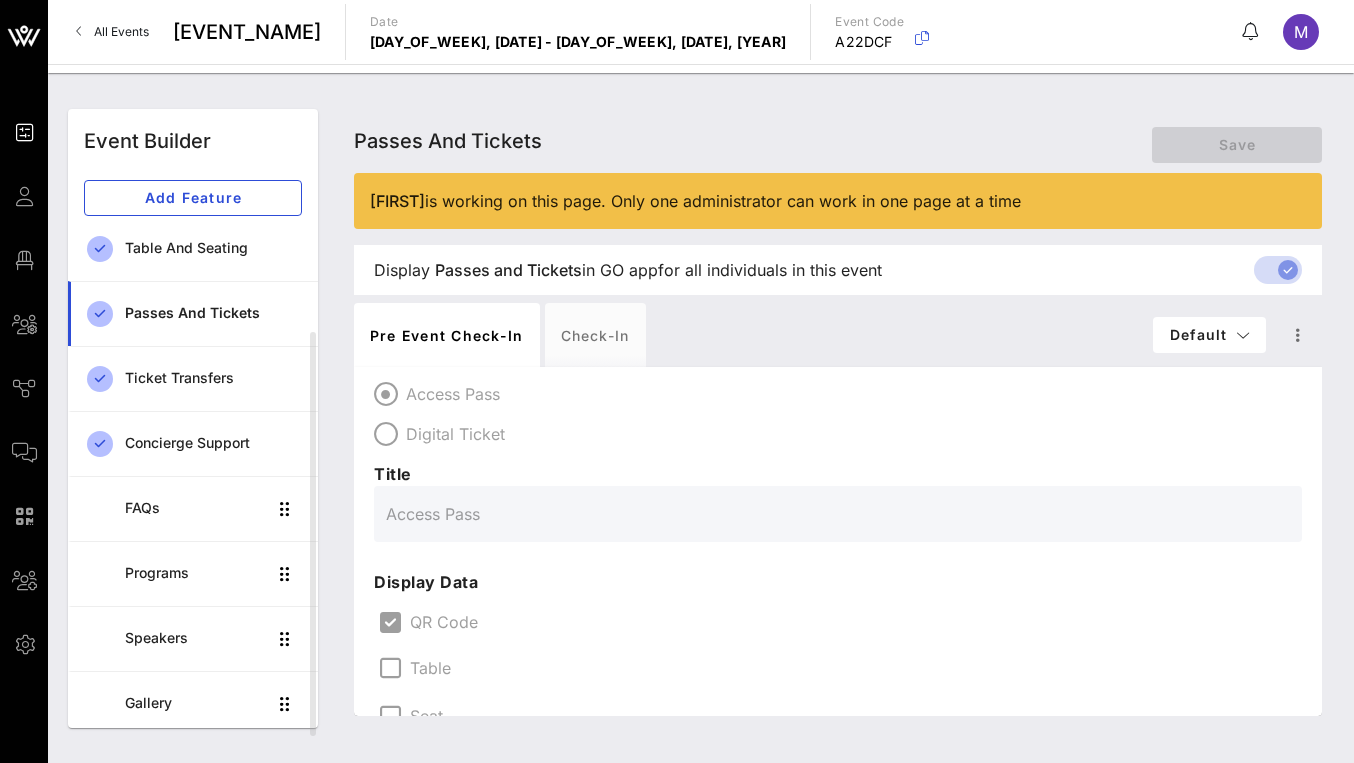 scroll, scrollTop: 0, scrollLeft: 0, axis: both 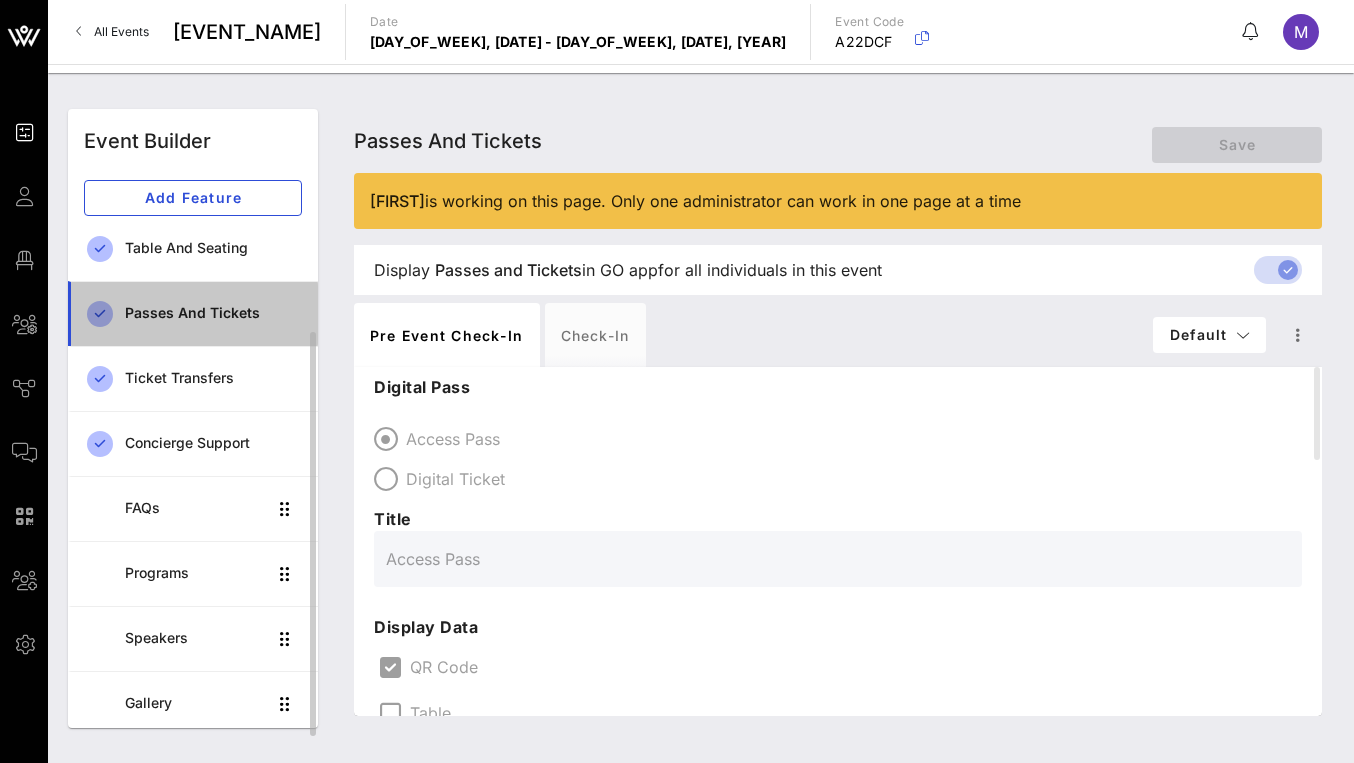 click on "Passes and Tickets" at bounding box center (213, 313) 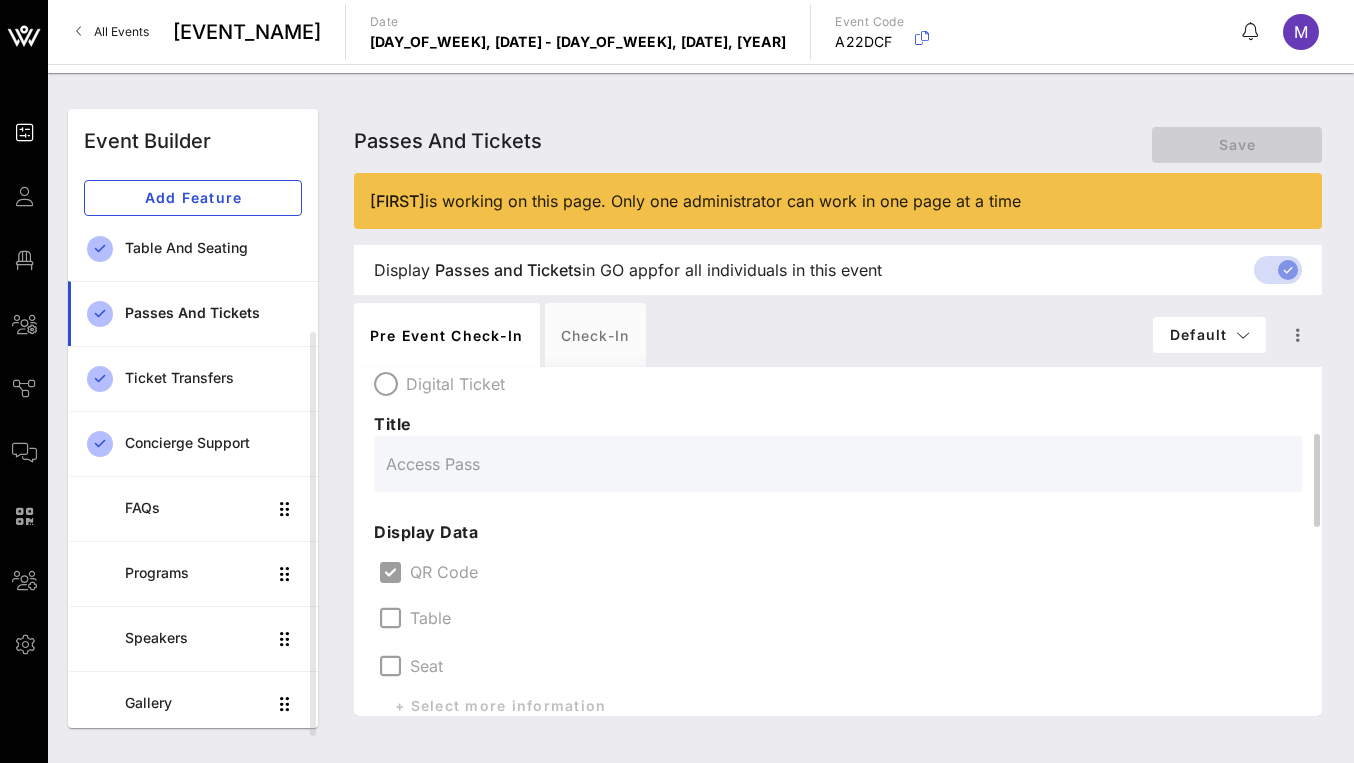 scroll, scrollTop: 334, scrollLeft: 0, axis: vertical 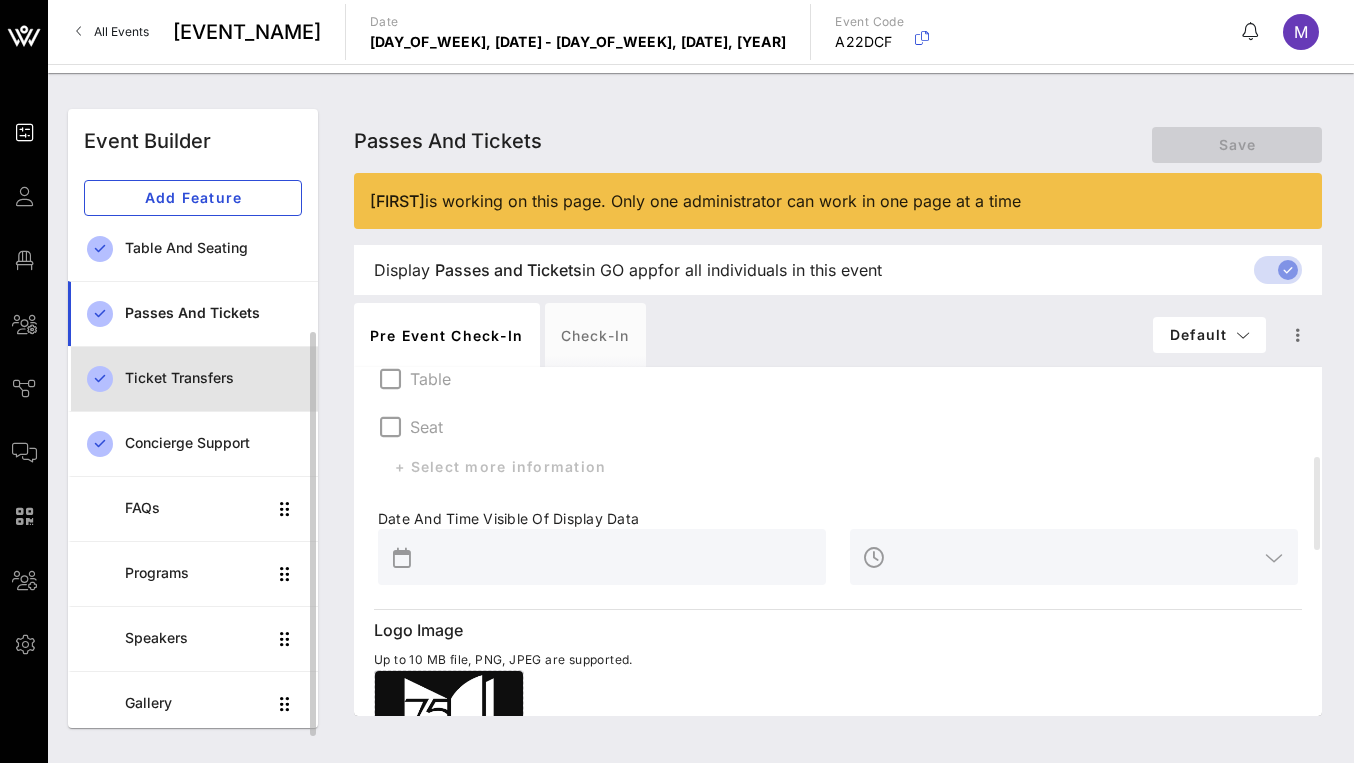 click on "Ticket Transfers" at bounding box center (213, 378) 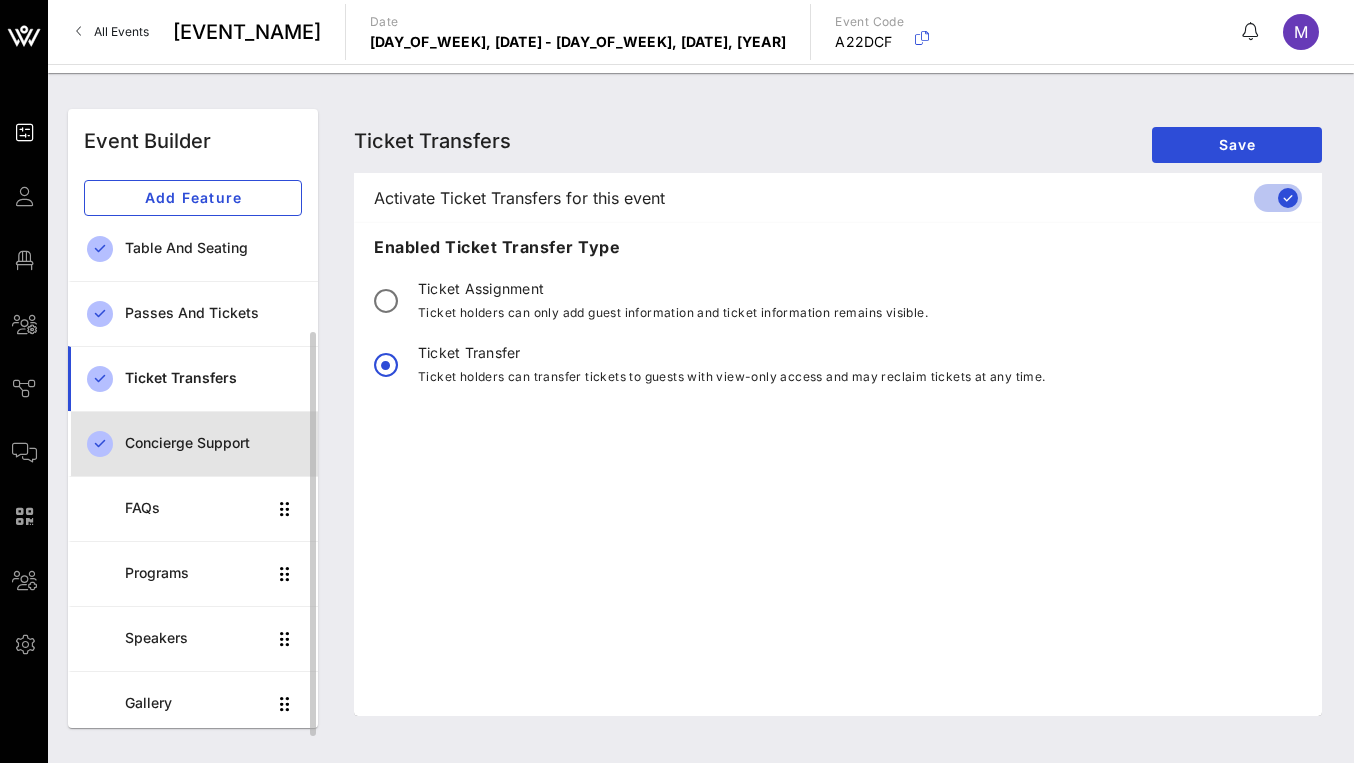 click on "Concierge Support" at bounding box center [213, 443] 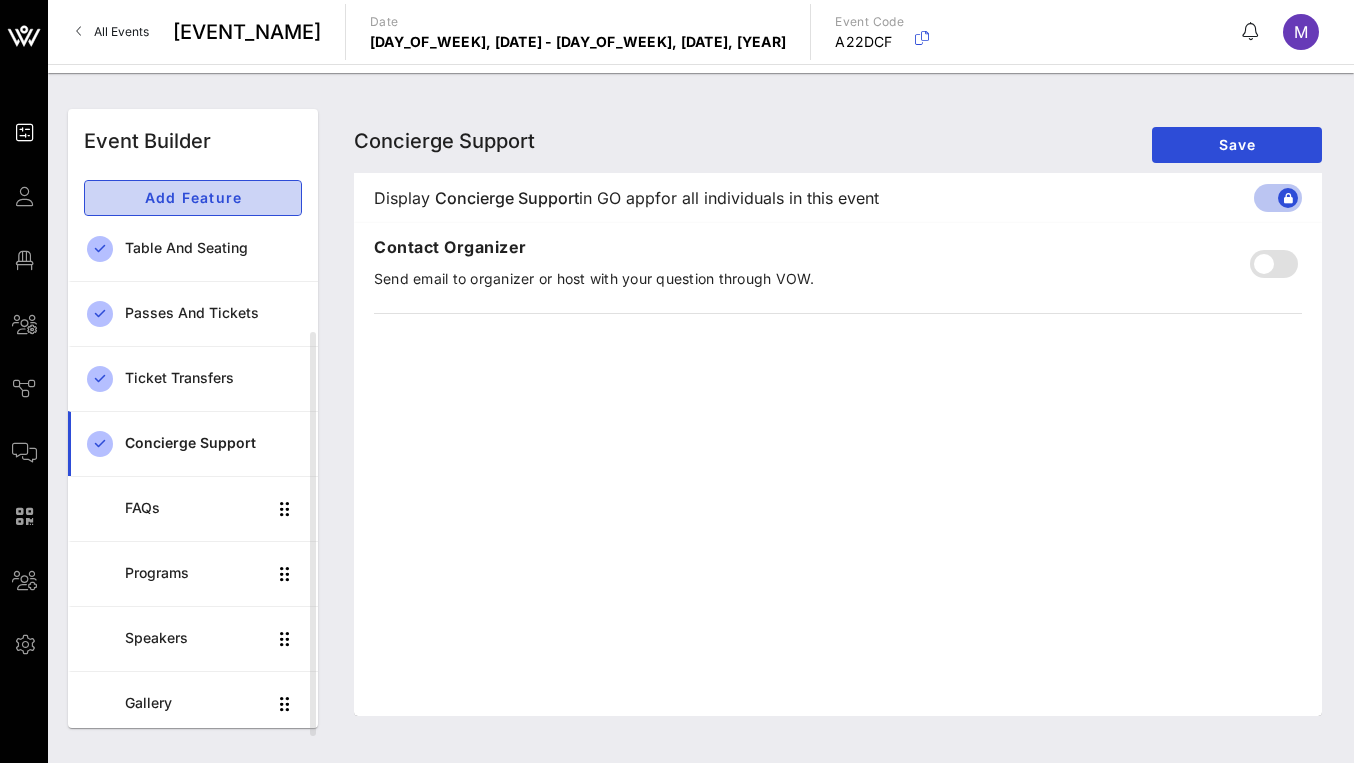click on "Add Feature" at bounding box center (193, 197) 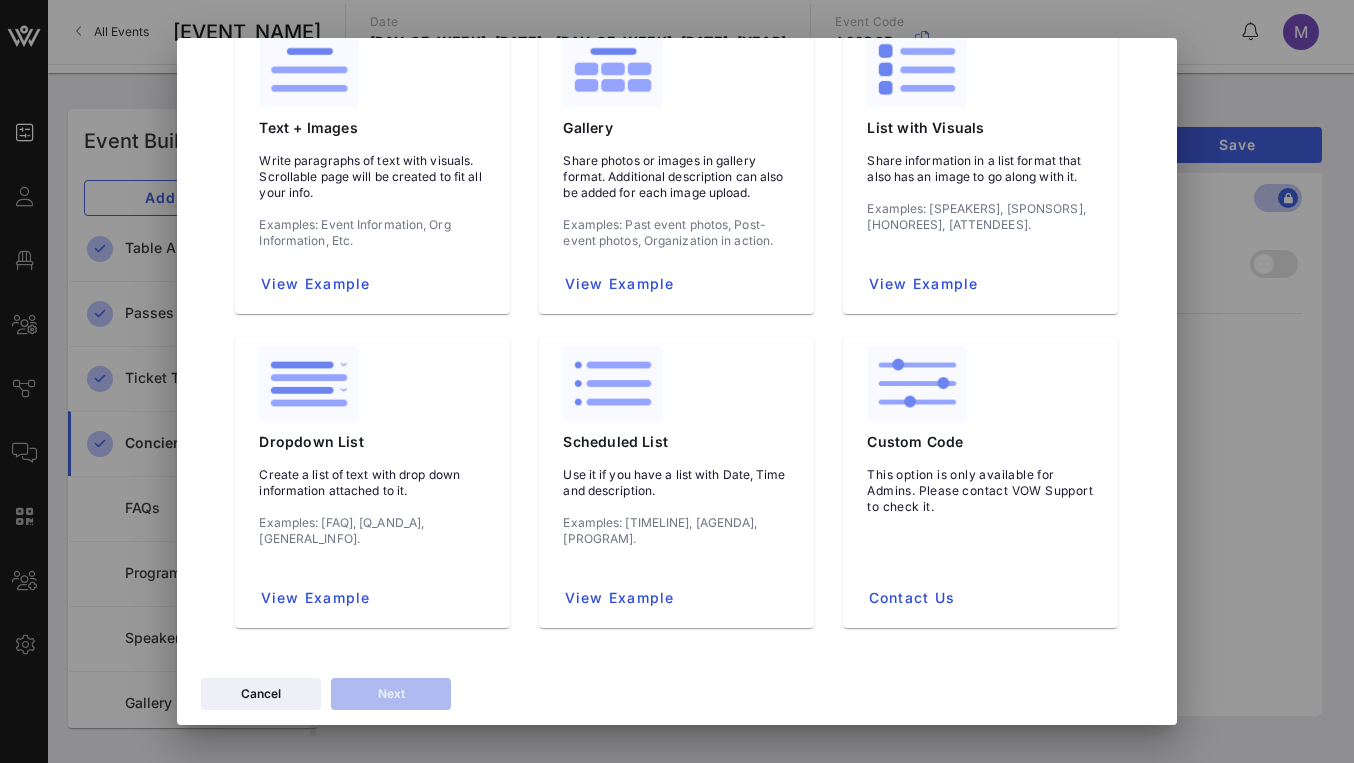 scroll, scrollTop: 109, scrollLeft: 0, axis: vertical 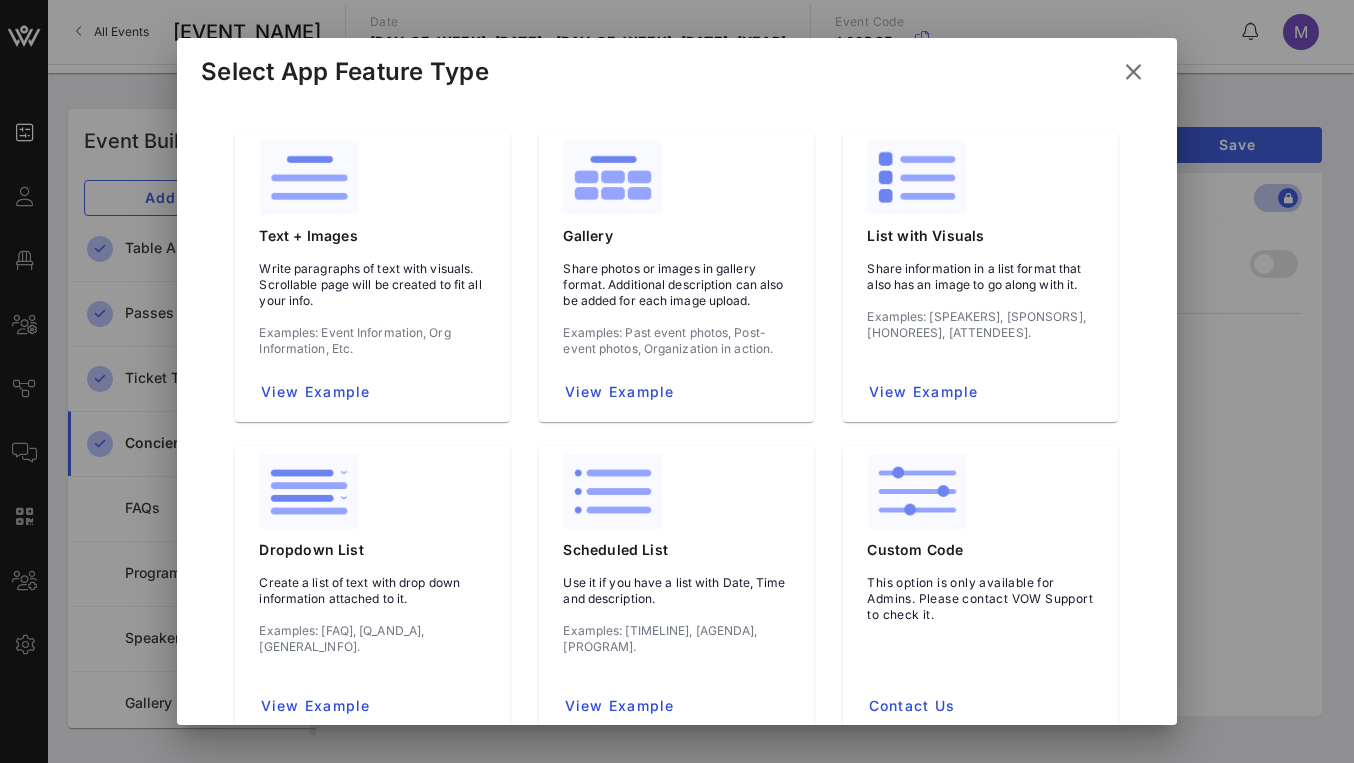 click at bounding box center [1133, 72] 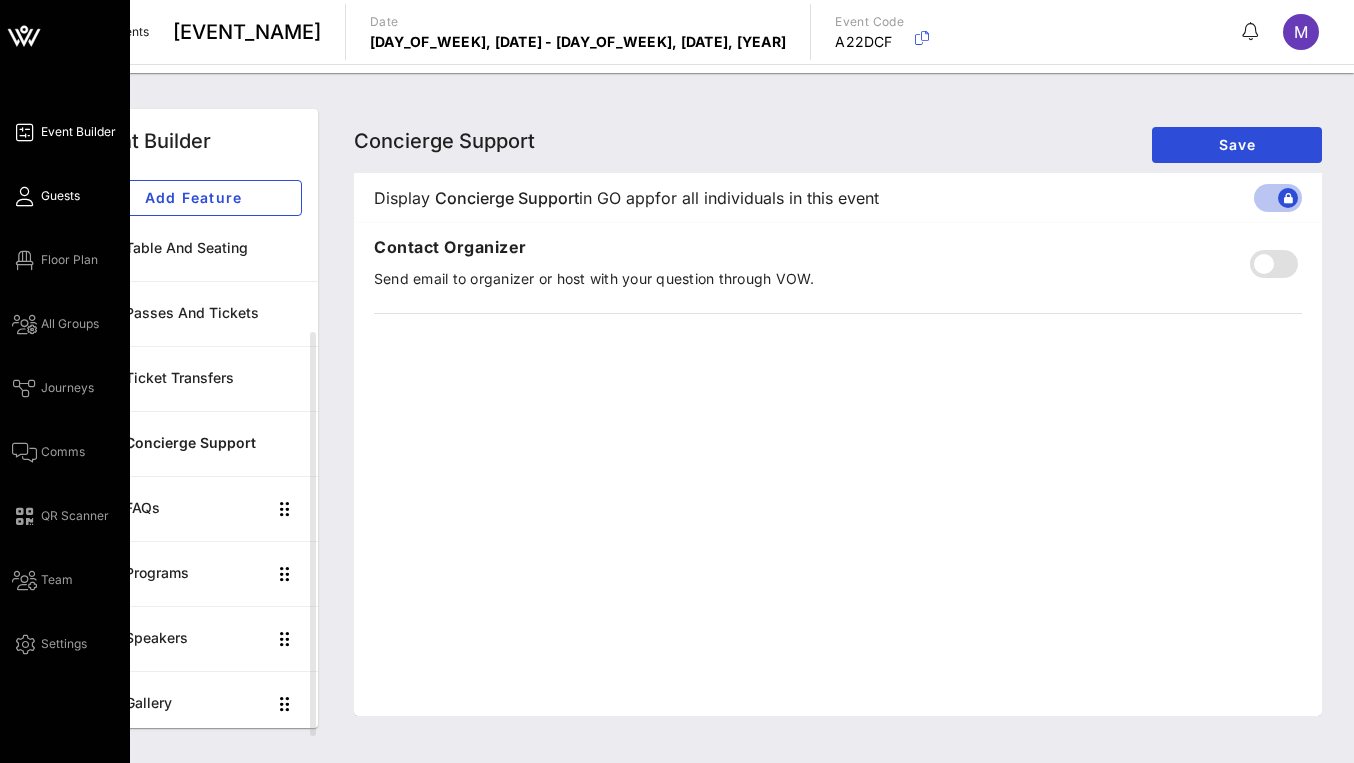 click at bounding box center (24, 196) 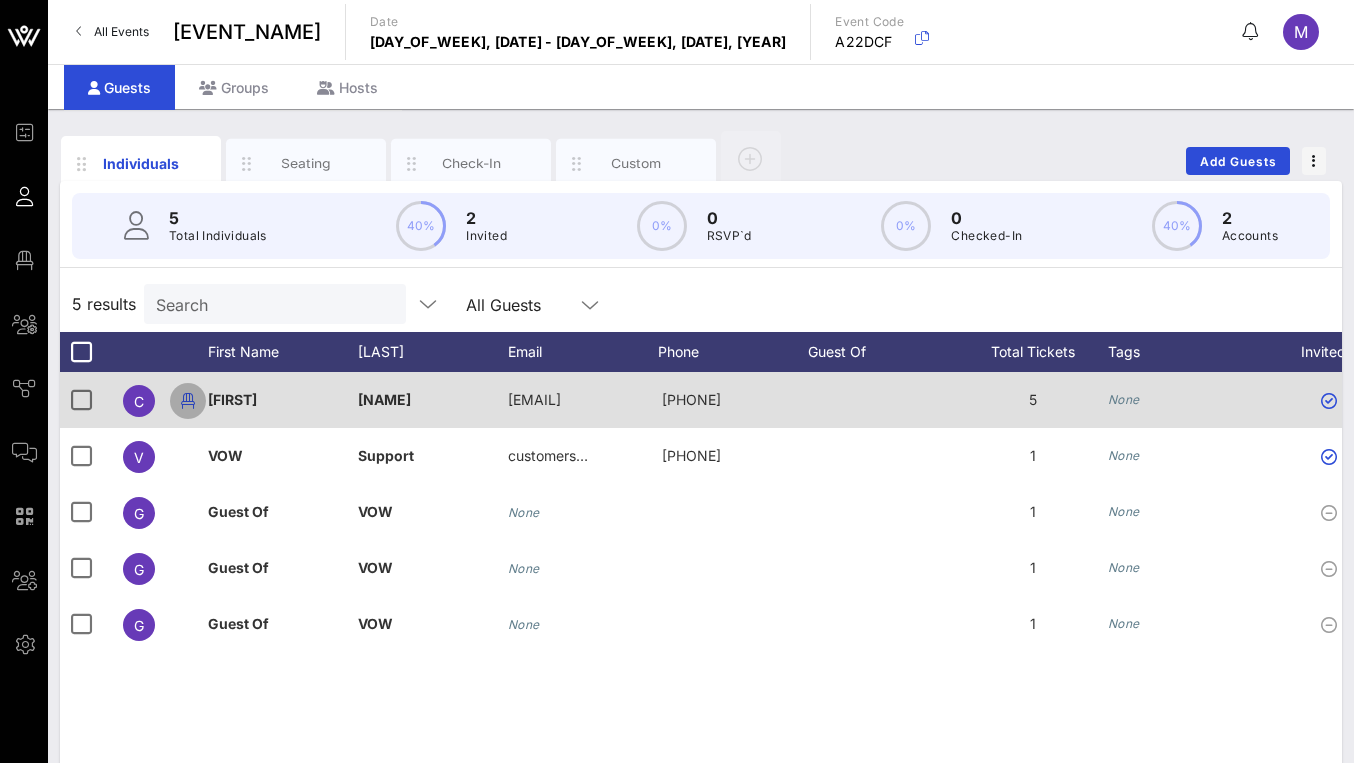 click at bounding box center (188, 401) 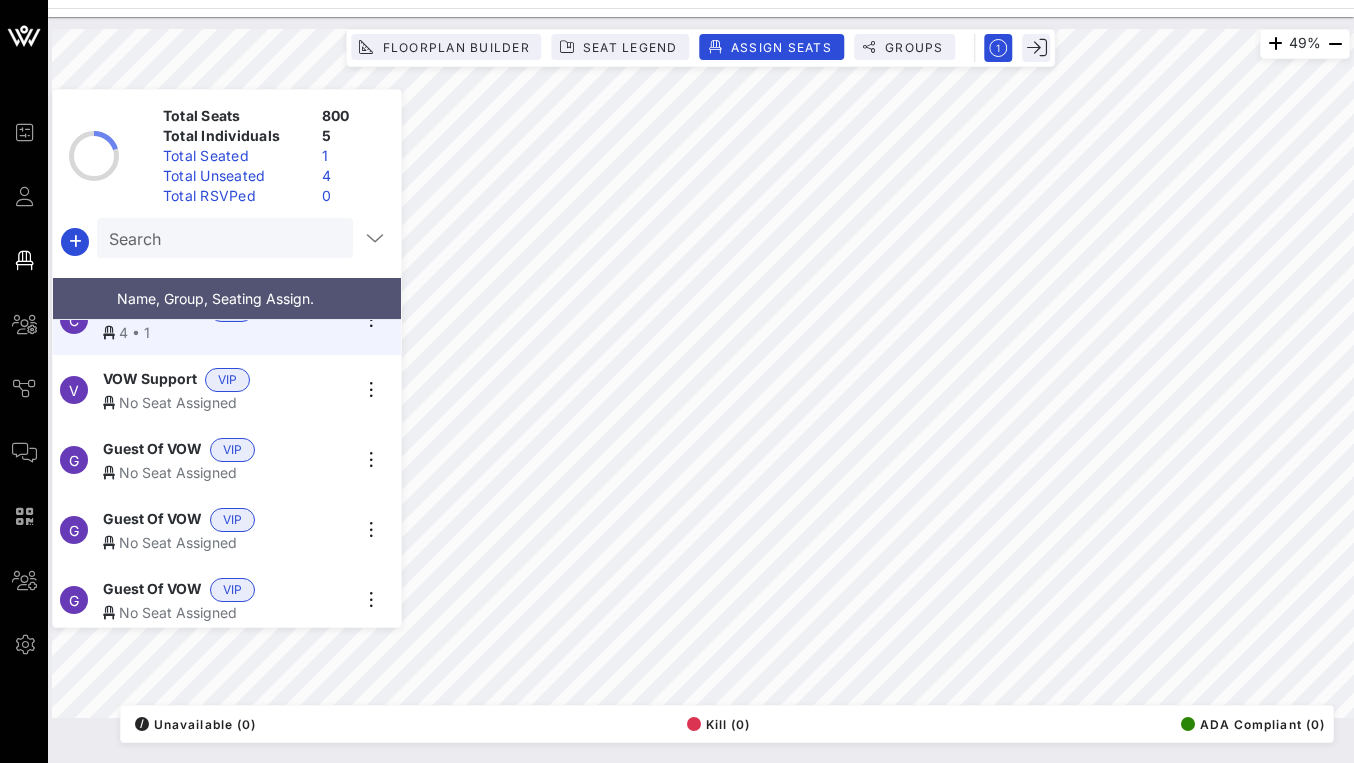 scroll, scrollTop: 0, scrollLeft: 0, axis: both 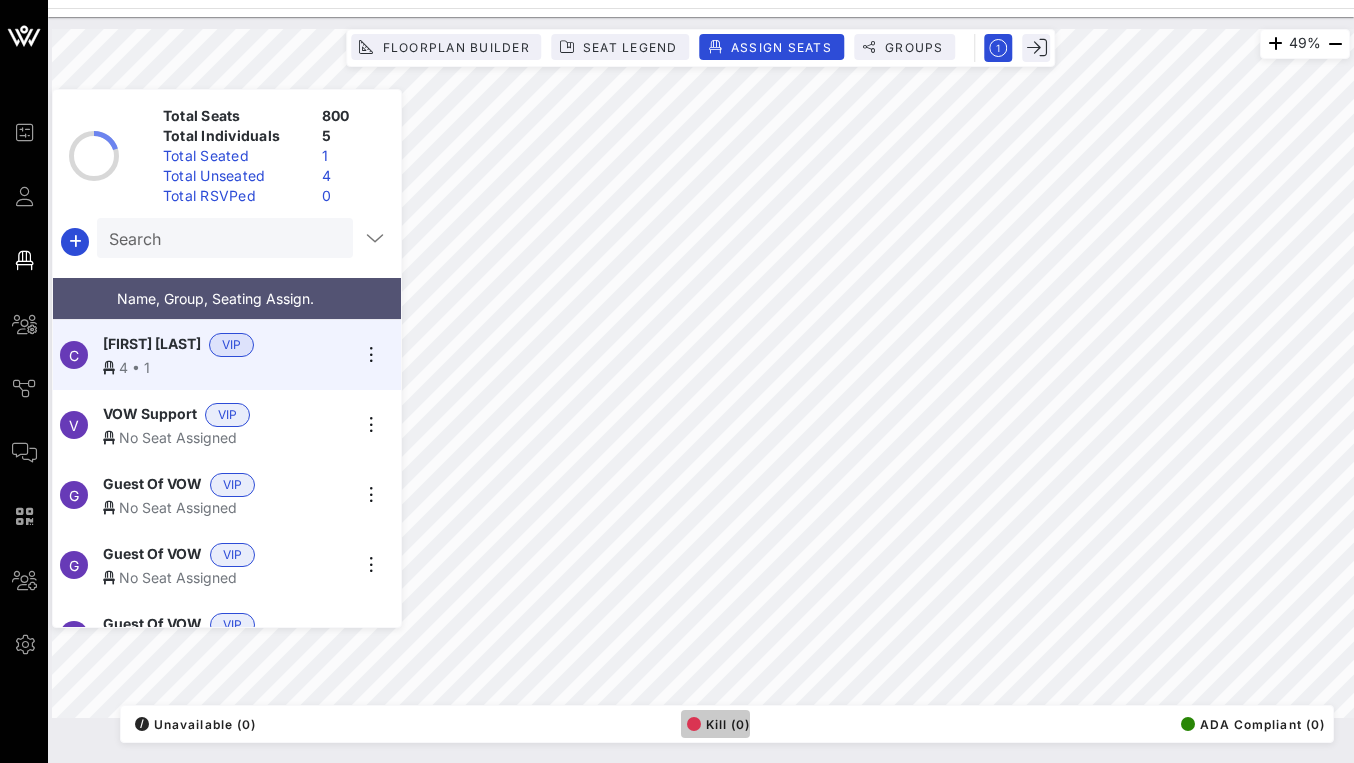 click on "Kill
(0)" at bounding box center [195, 724] 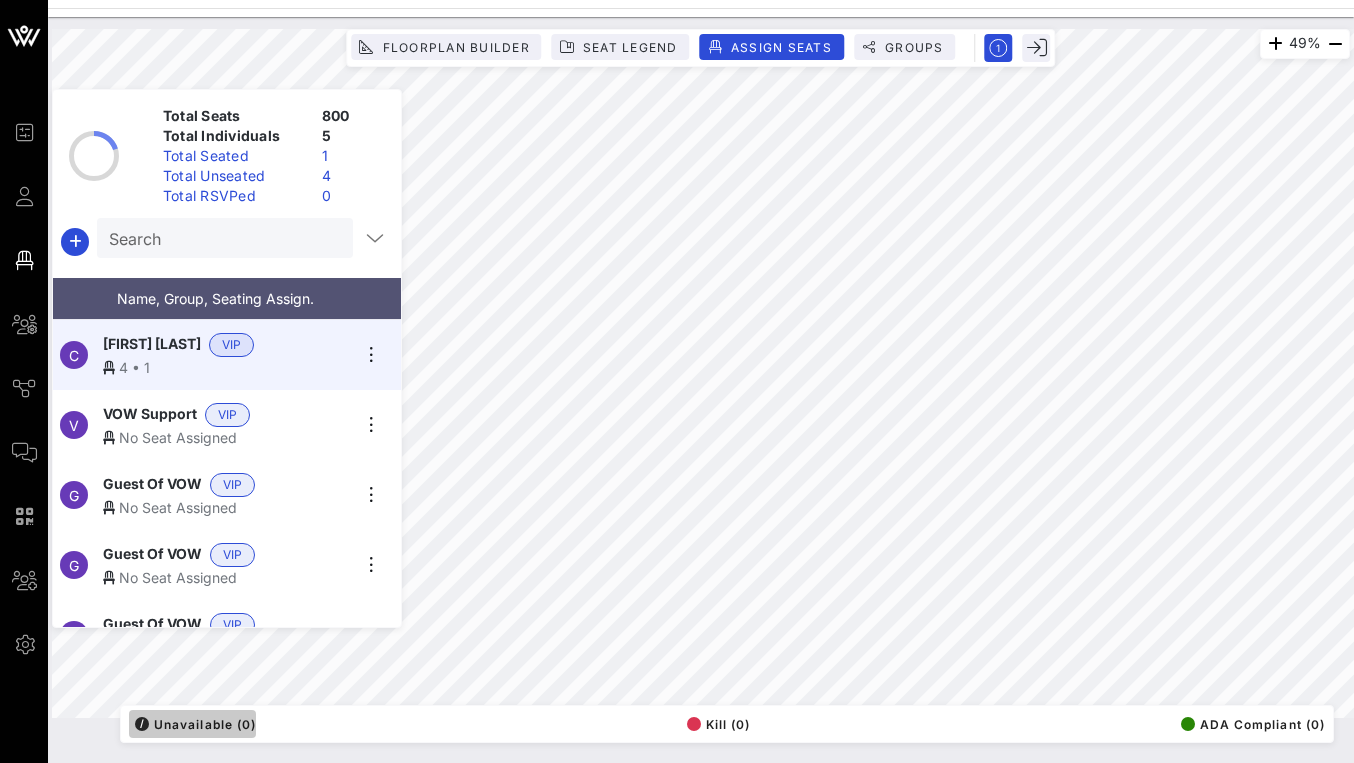 click on "/
Unavailable
(0)" at bounding box center (195, 724) 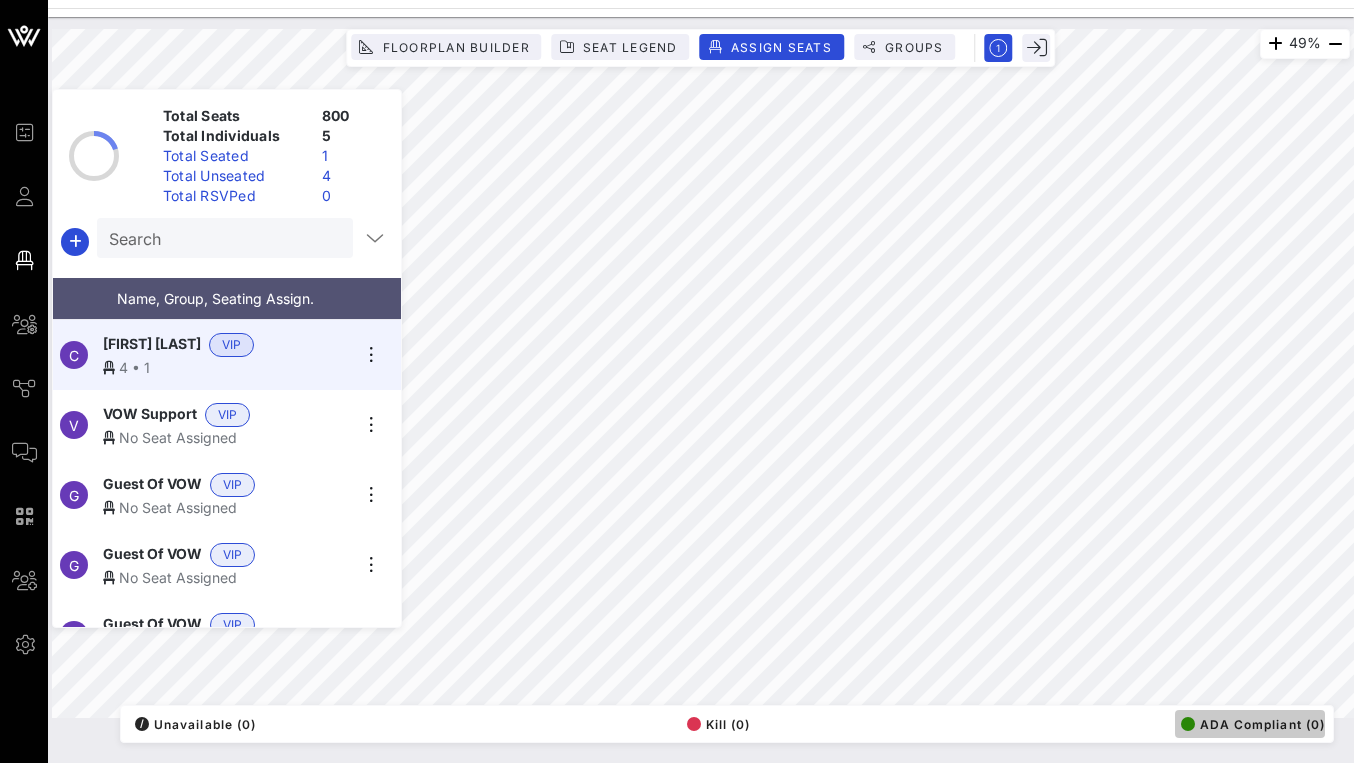 click on "ADA Compliant
(0)" at bounding box center [192, 724] 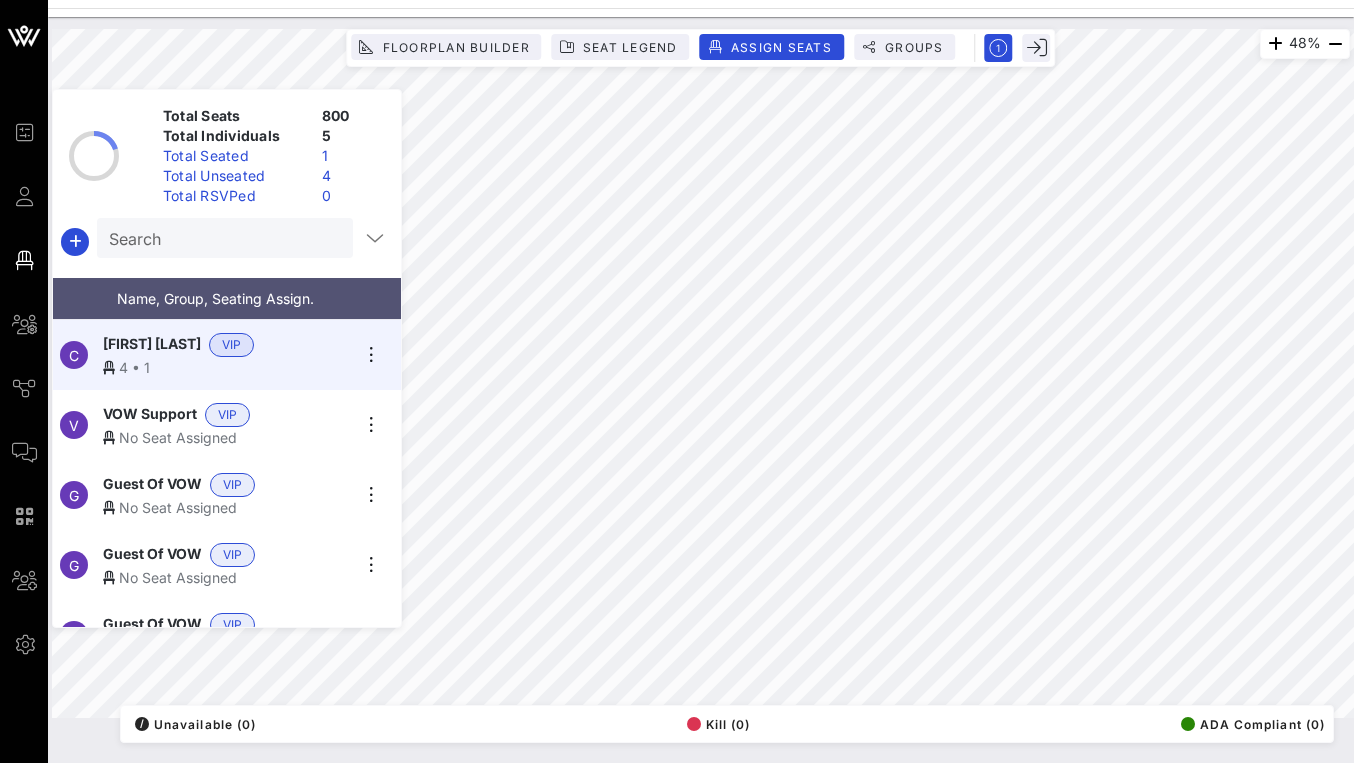 click on "4 • 1" at bounding box center (226, 367) 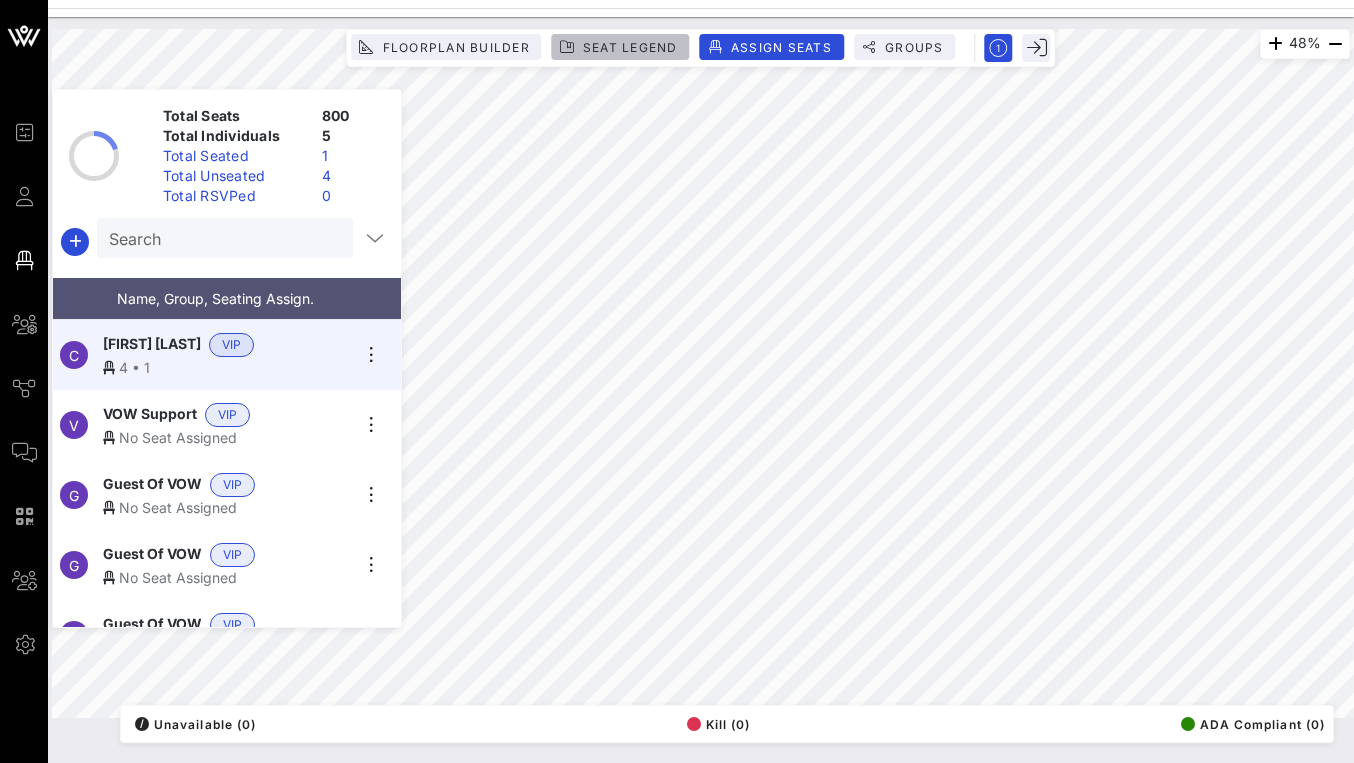 click on "Seat Legend" at bounding box center (455, 47) 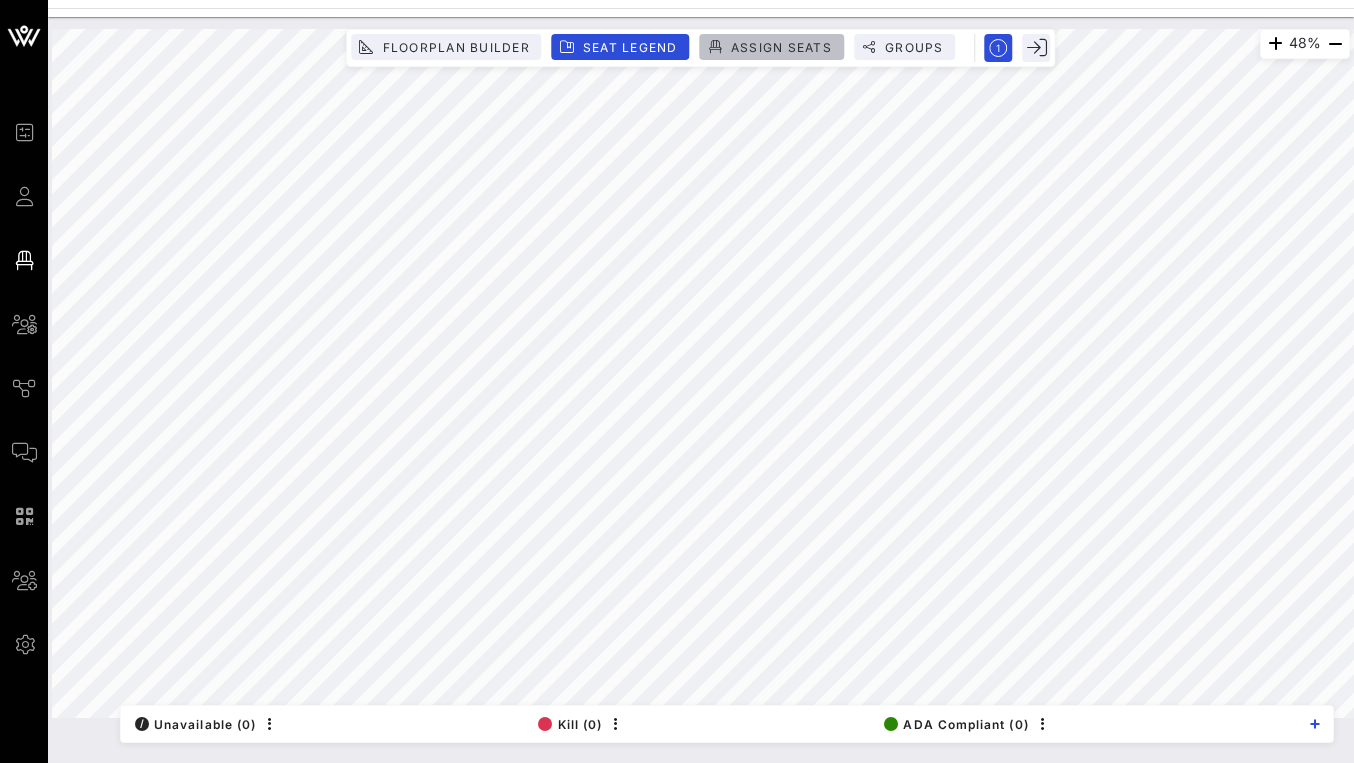 click on "Assign Seats" at bounding box center [772, 47] 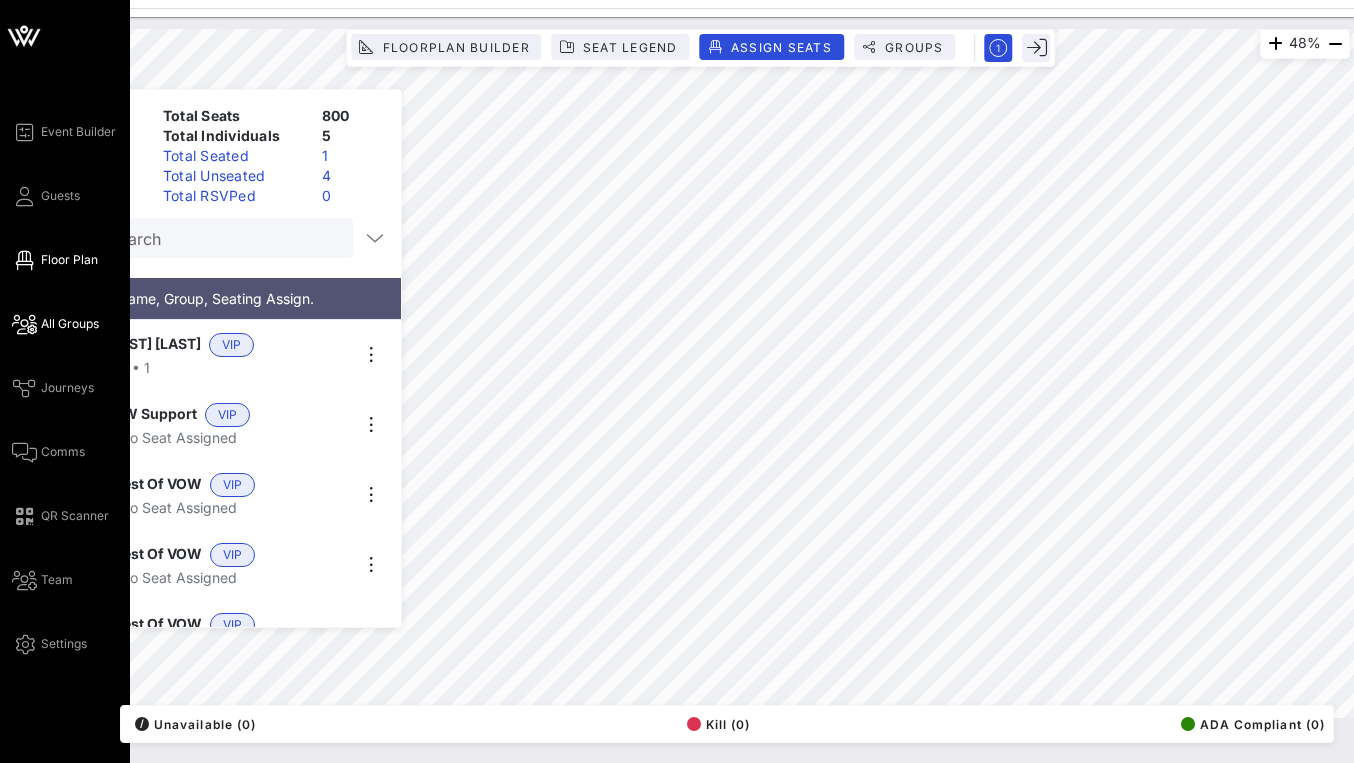 click on "All Groups" at bounding box center (70, 324) 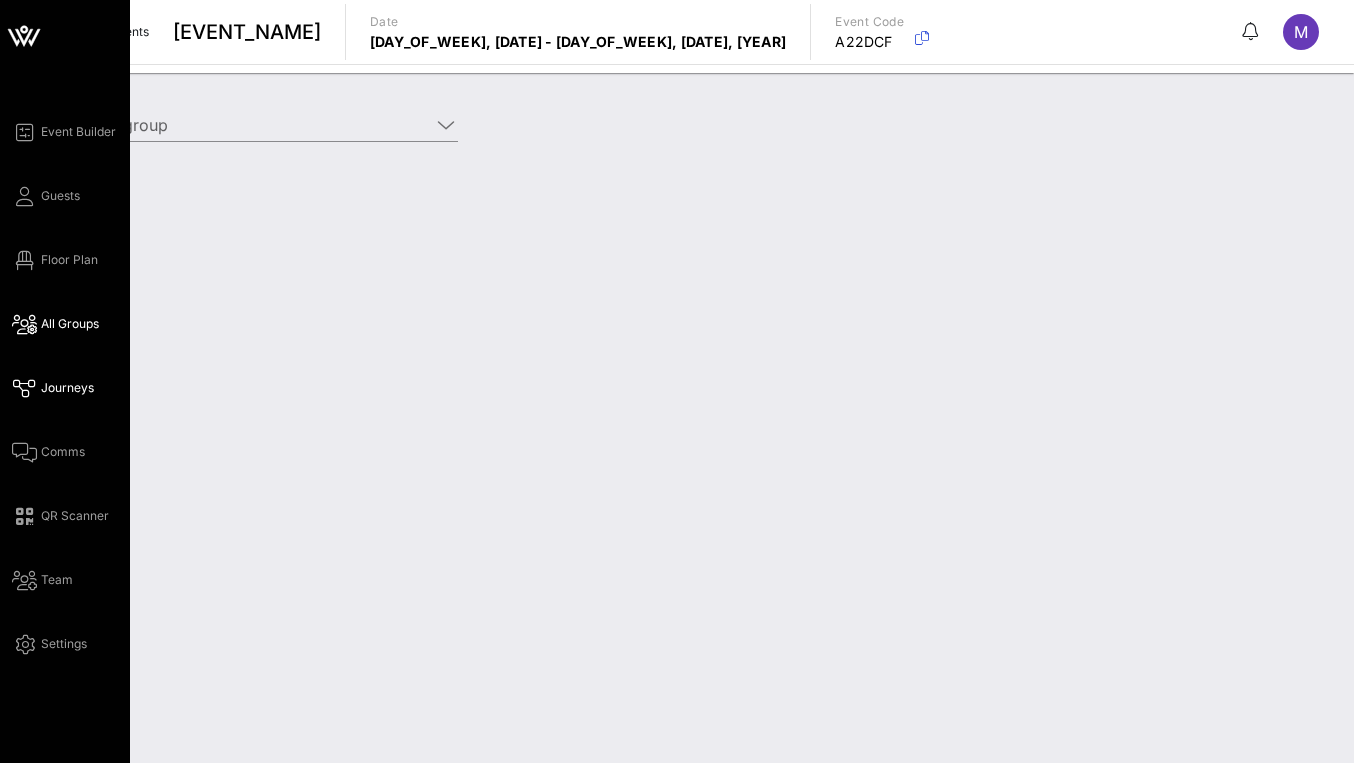 click at bounding box center (24, 388) 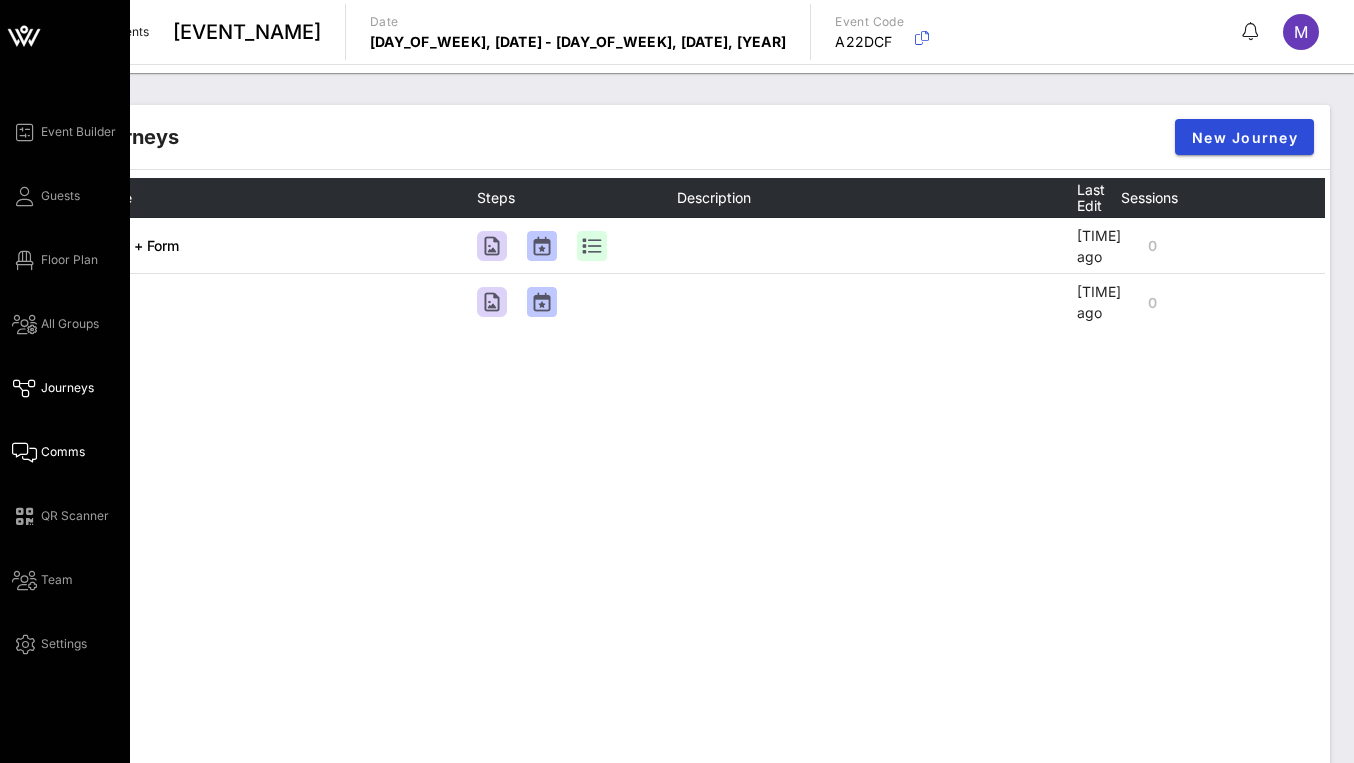 click at bounding box center (24, 452) 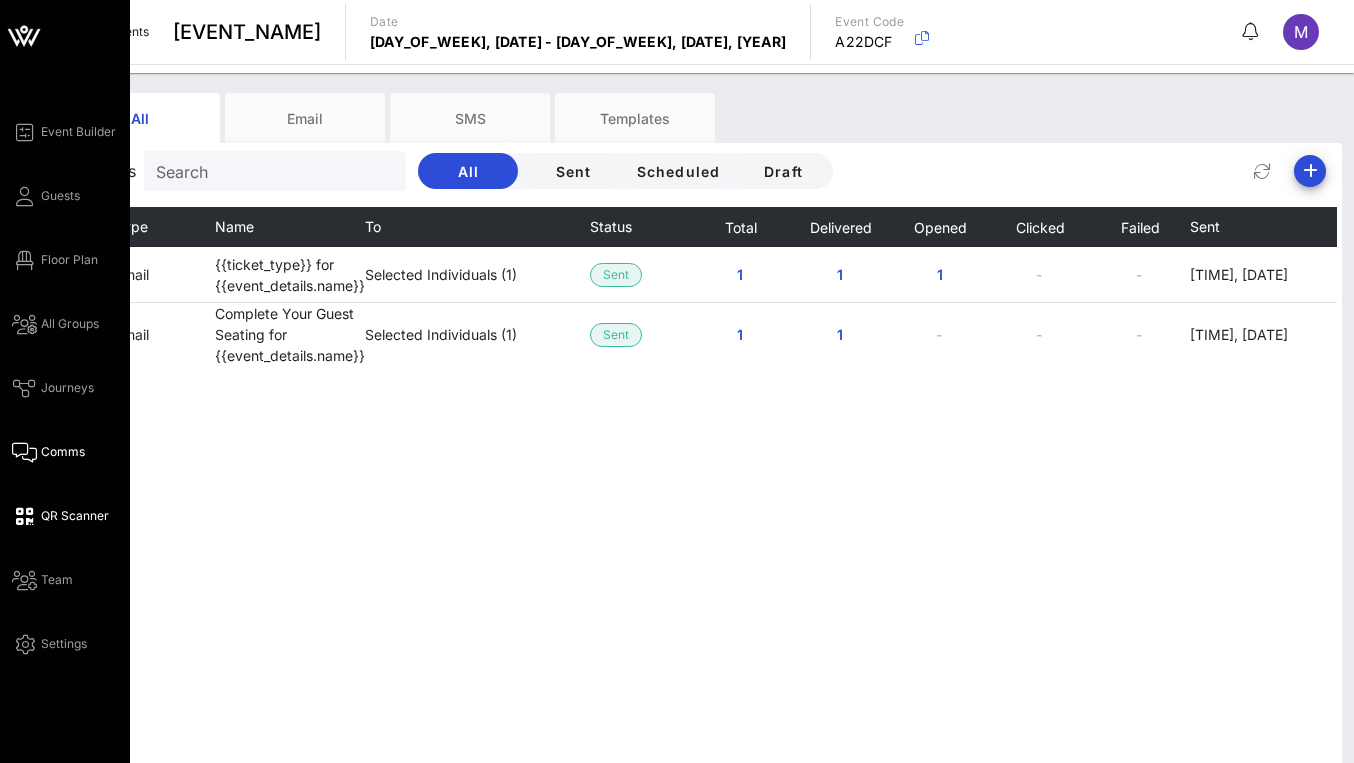 click on "QR Scanner" at bounding box center (75, 516) 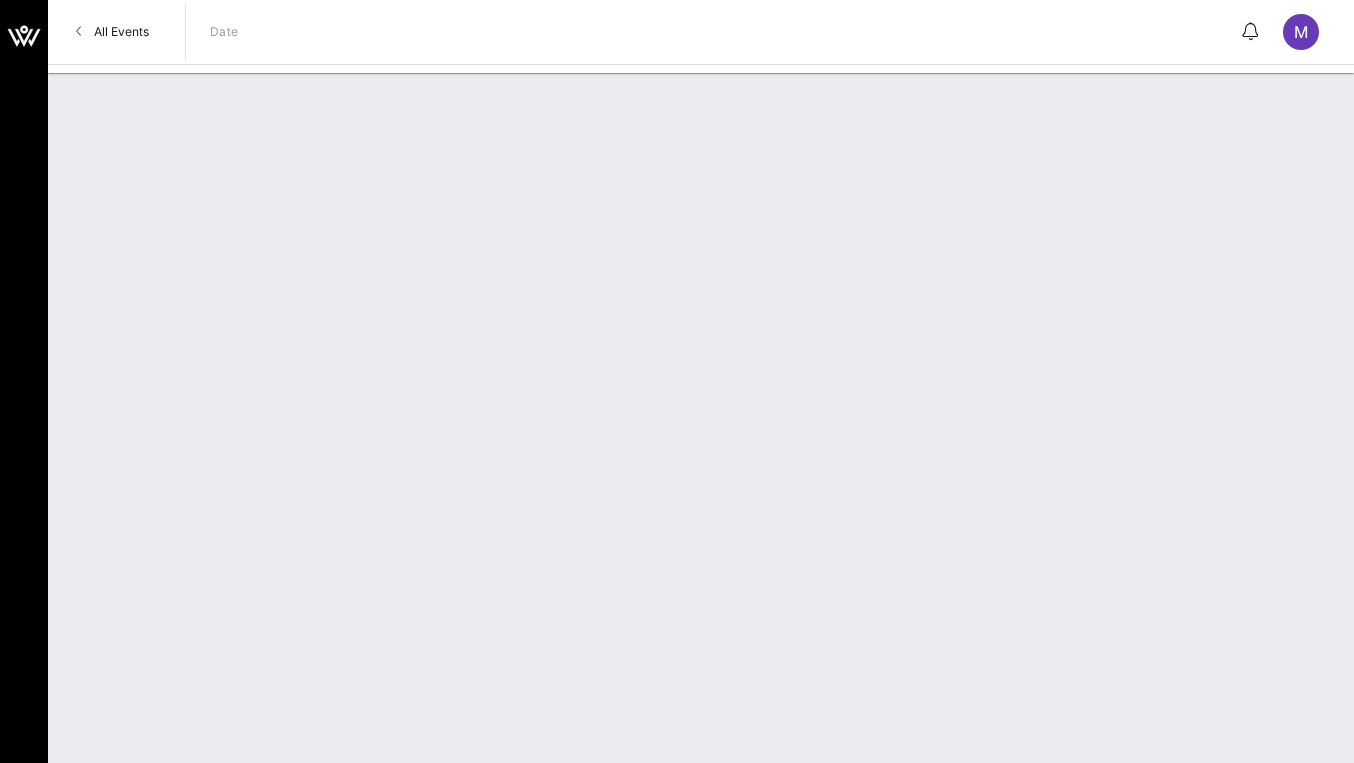 scroll, scrollTop: 0, scrollLeft: 0, axis: both 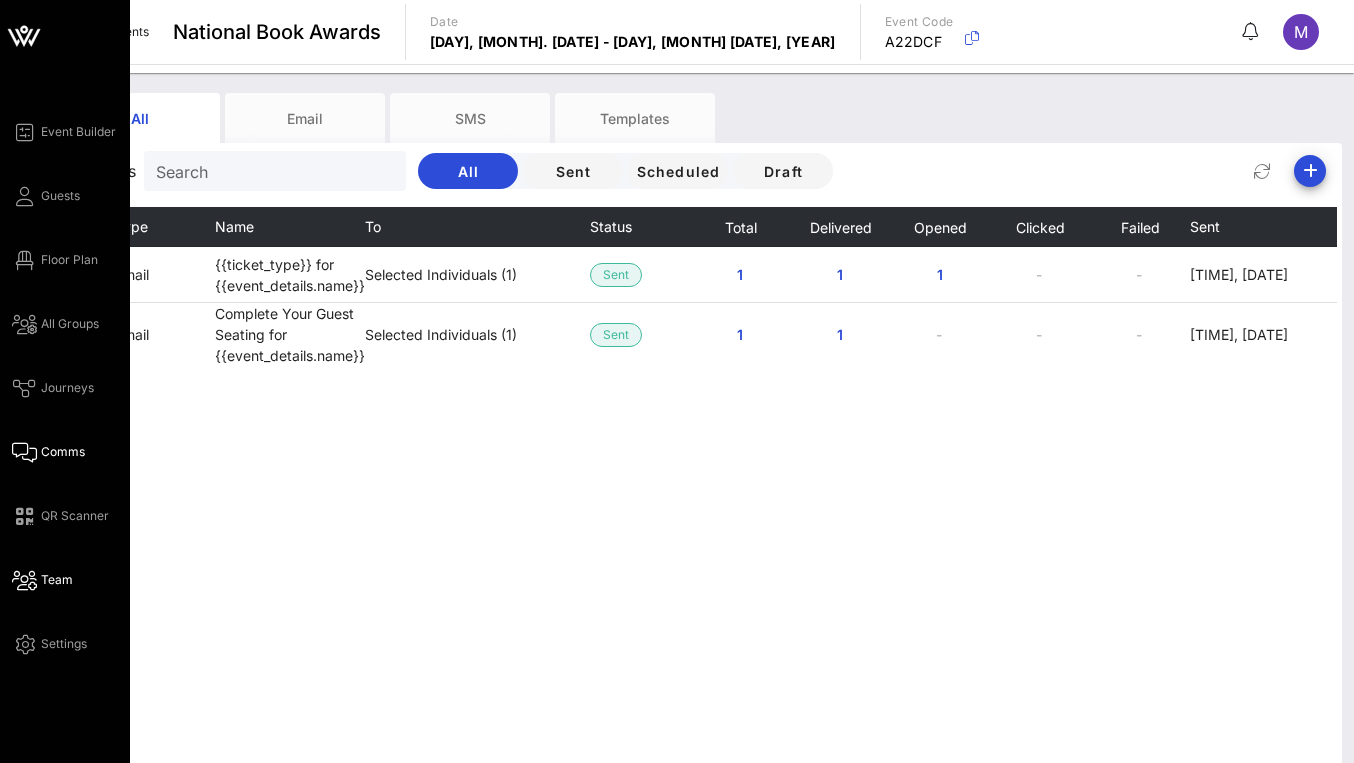 click on "Team" at bounding box center (57, 580) 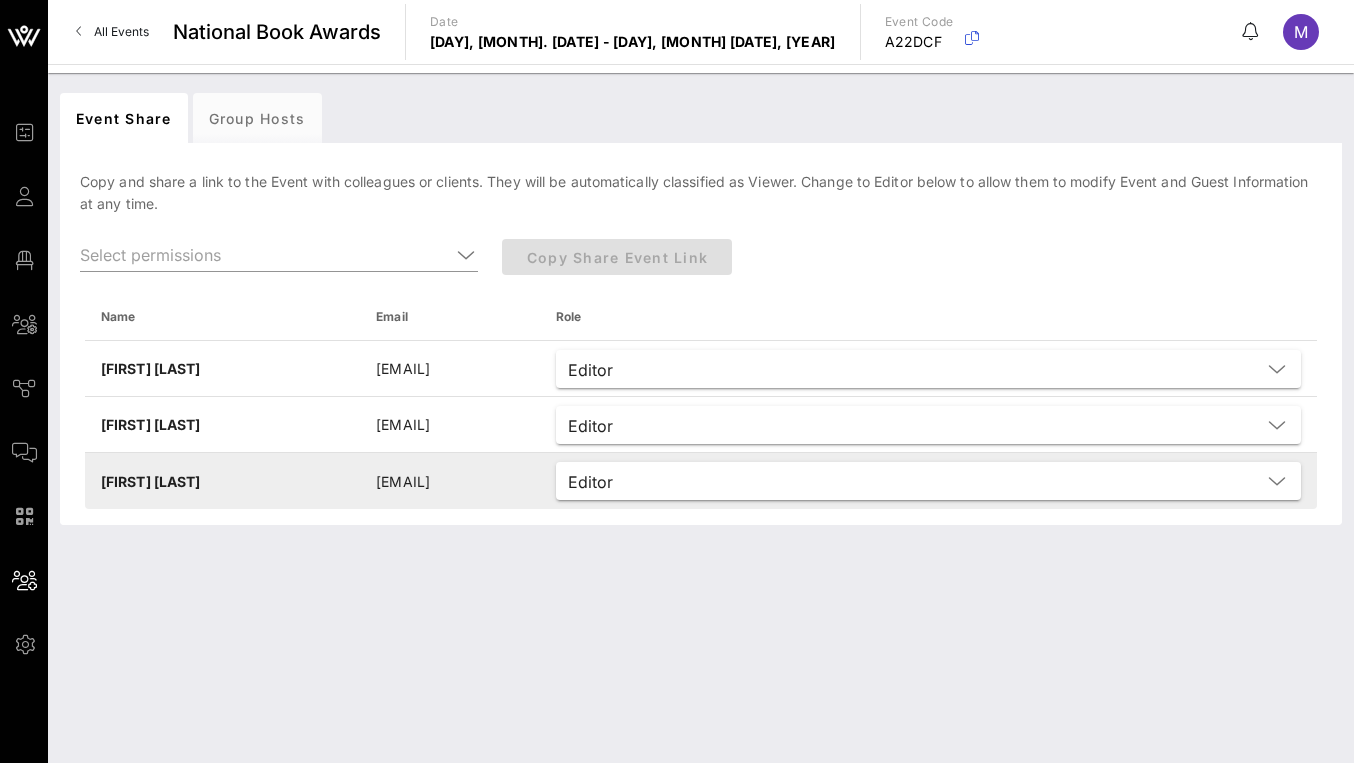 click at bounding box center [941, 481] 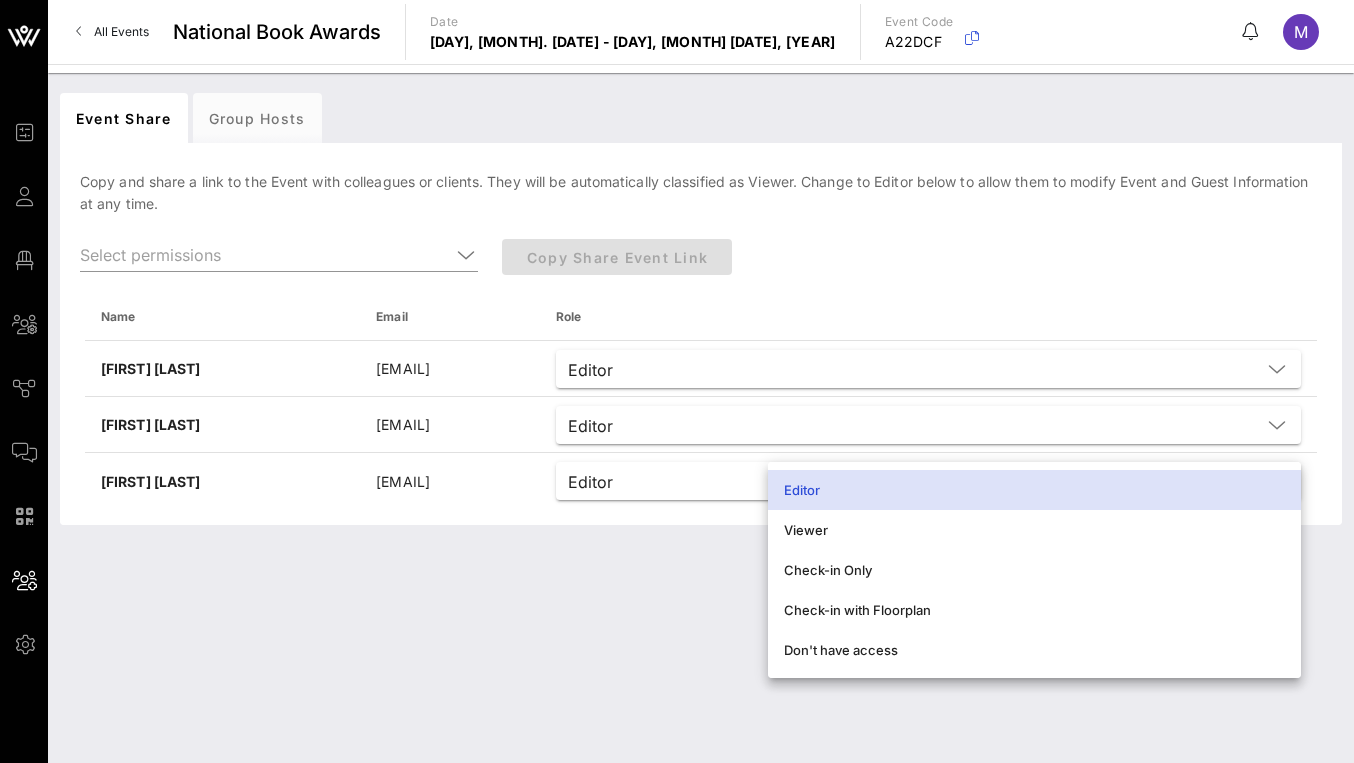 click on "Event Share
Group Hosts
Copy and share a link to the Event with colleagues or clients. They will be automatically classified as Viewer.
Change to Editor below to allow them to modify Event and Guest Information at any time.
Copy Share Event Link
Name   Email   Role   [FIRST] [LAST]   [EMAIL]   Editor [FIRST] [LAST]   [EMAIL]   Editor [FIRST] [LAST]   [EMAIL]   Editor" at bounding box center (701, 418) 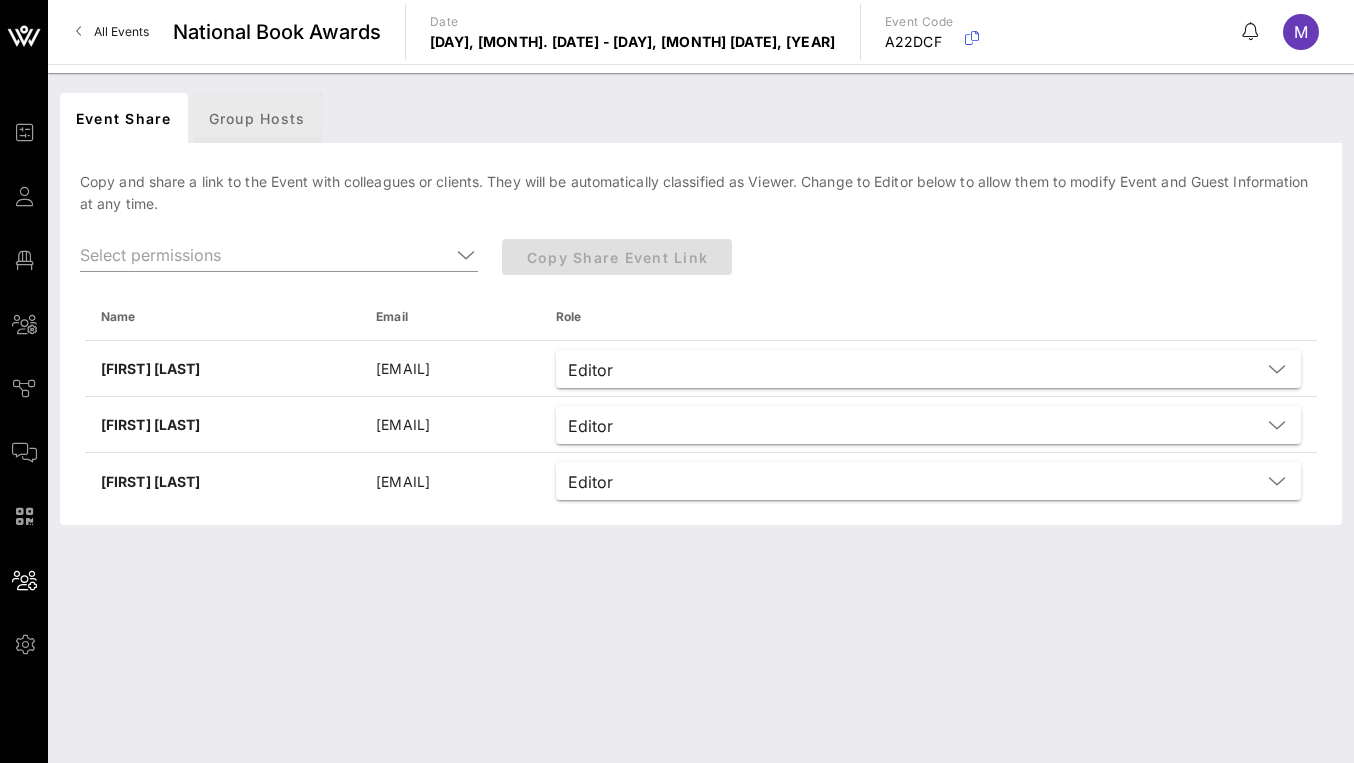 click on "Group Hosts" at bounding box center (257, 118) 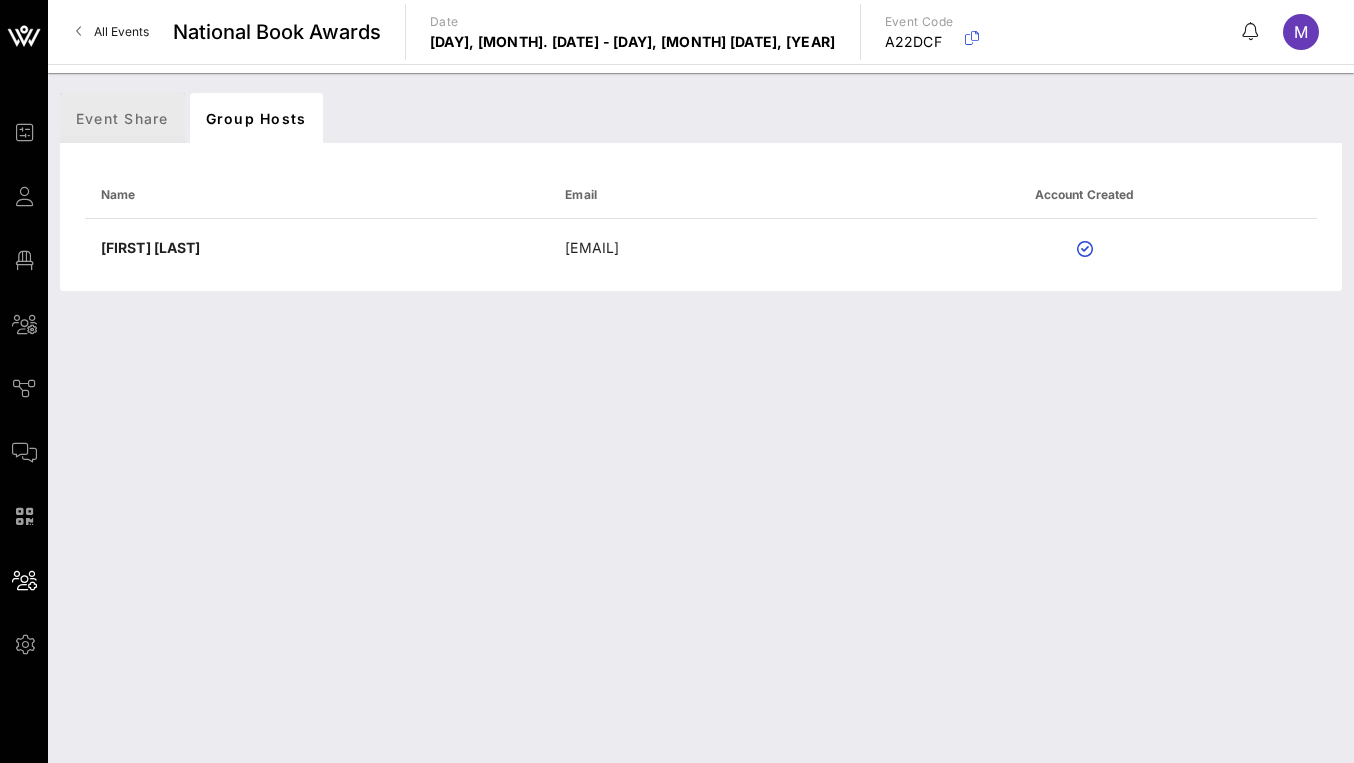 click on "Event Share" at bounding box center [122, 118] 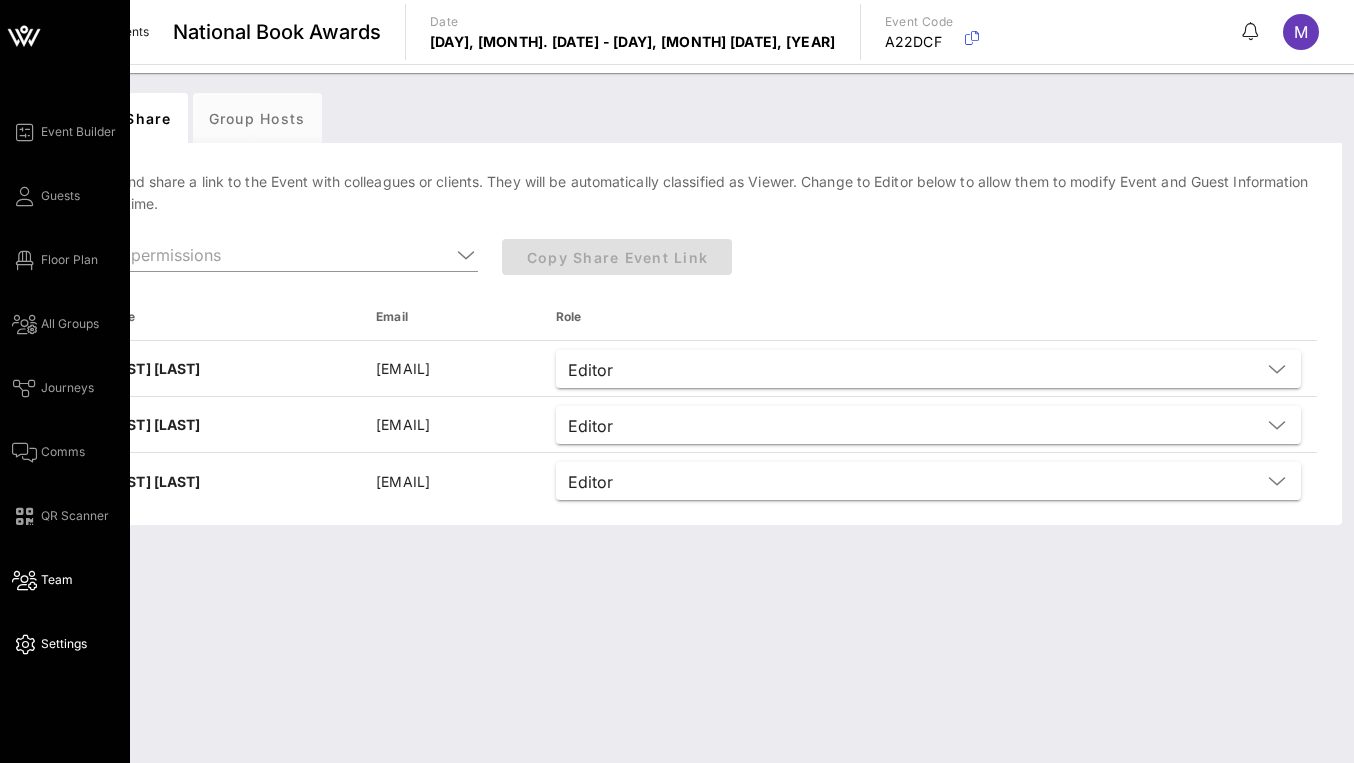 click at bounding box center [24, 644] 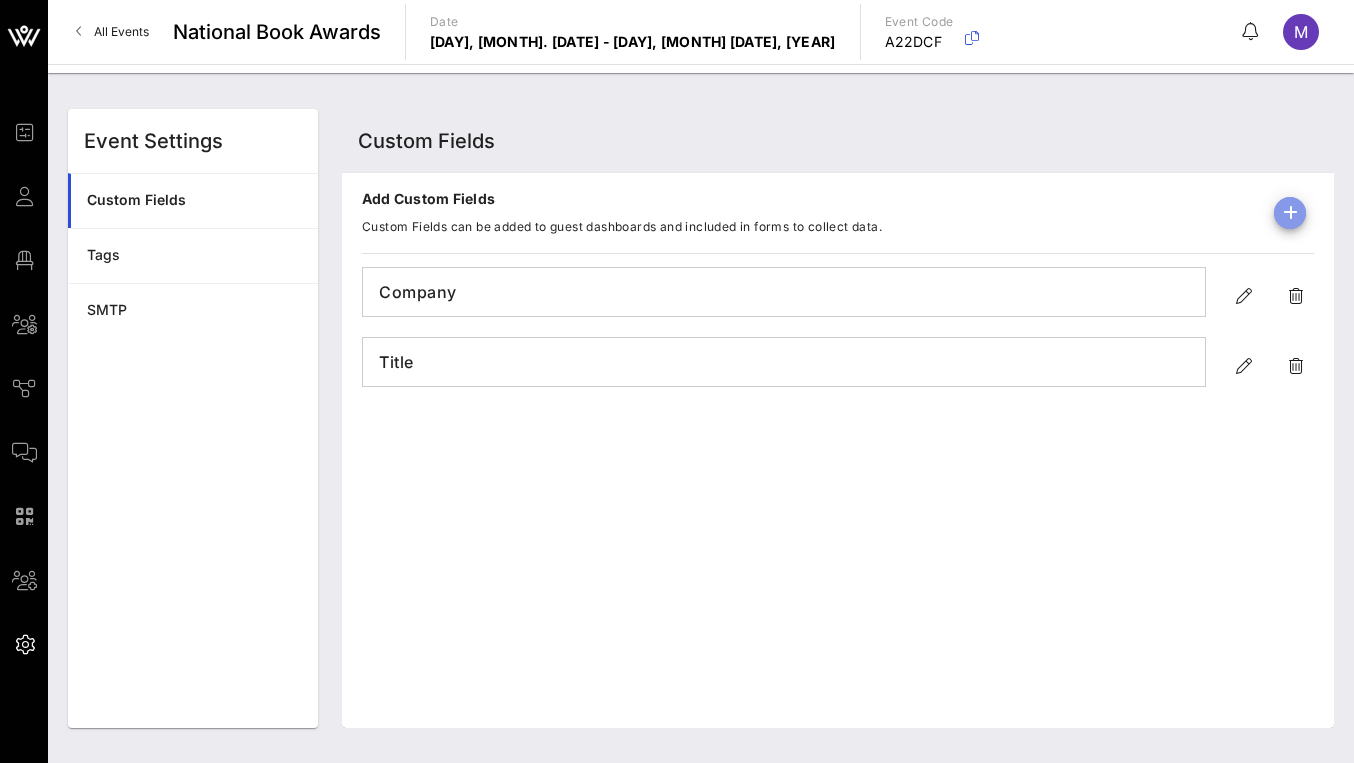 click at bounding box center [1290, 213] 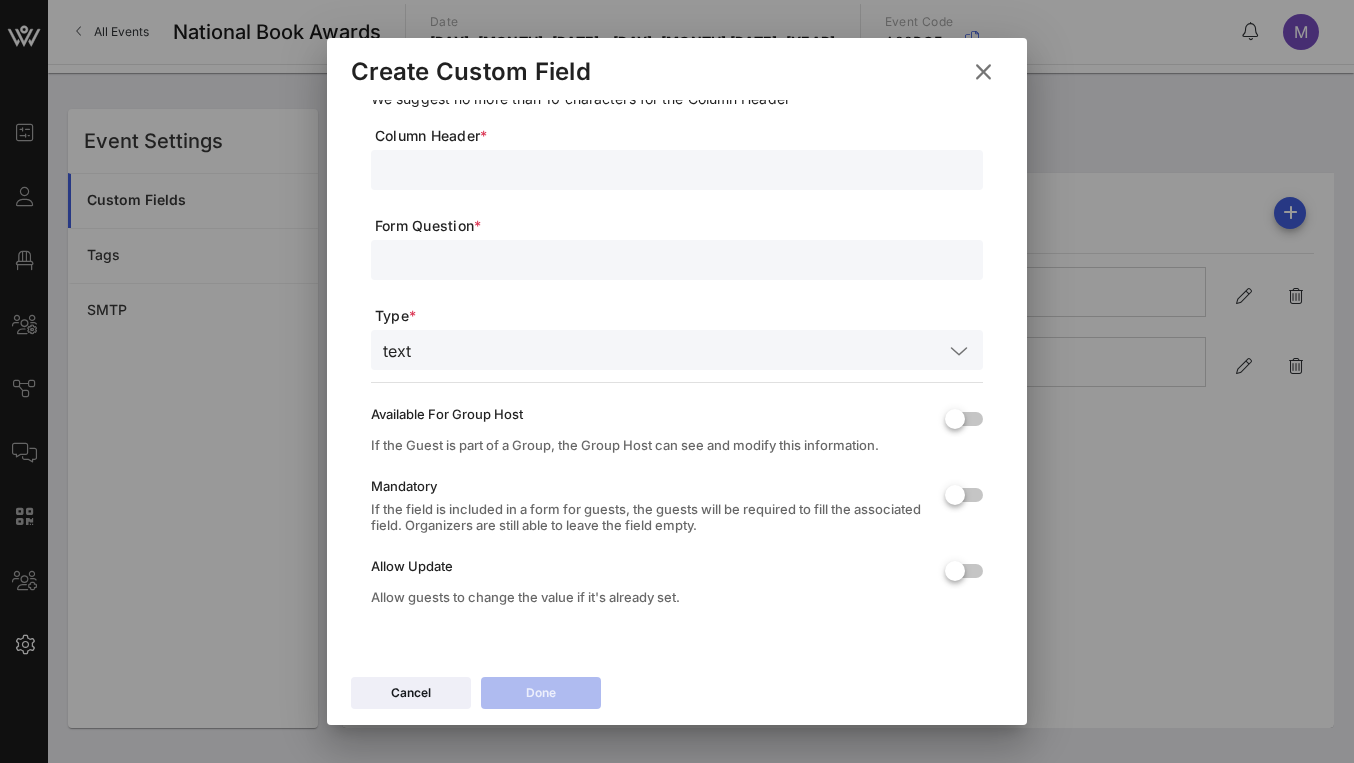 scroll, scrollTop: 0, scrollLeft: 0, axis: both 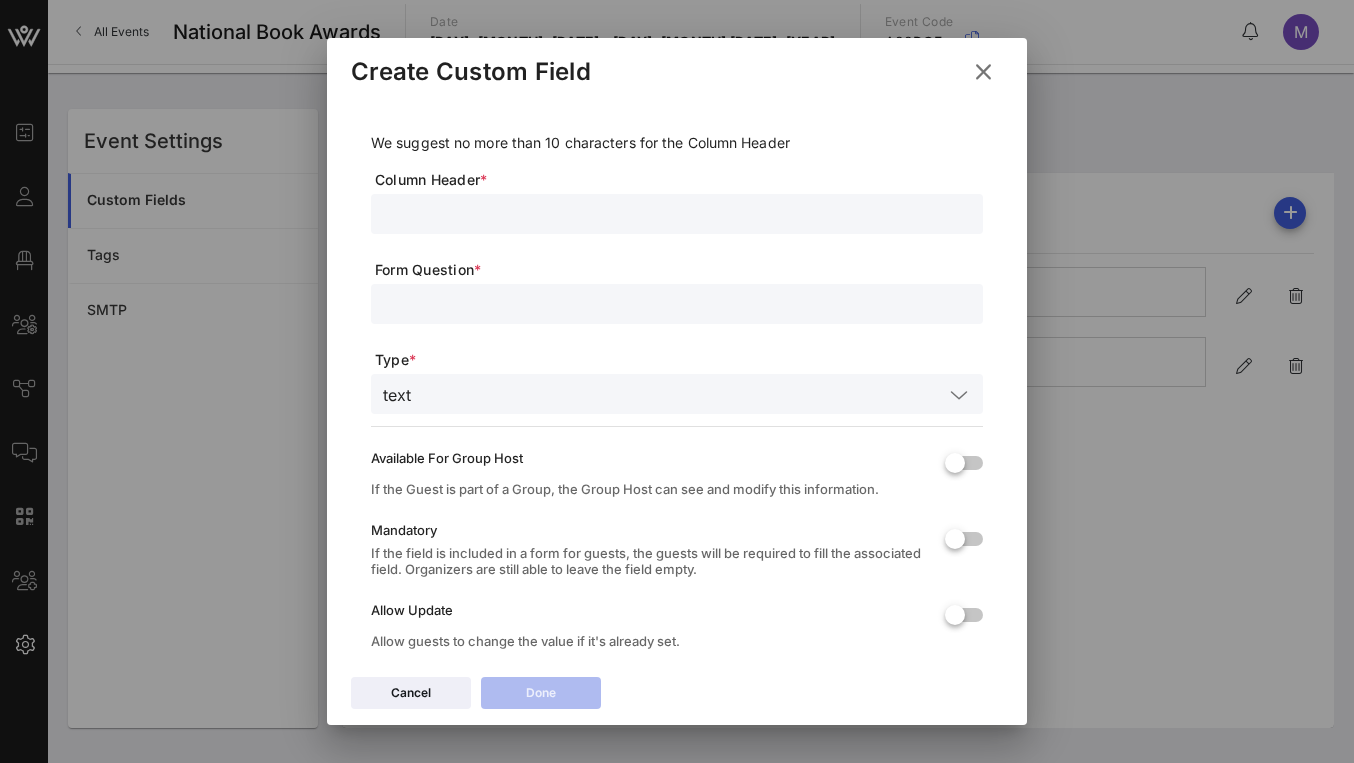 click at bounding box center (983, 72) 